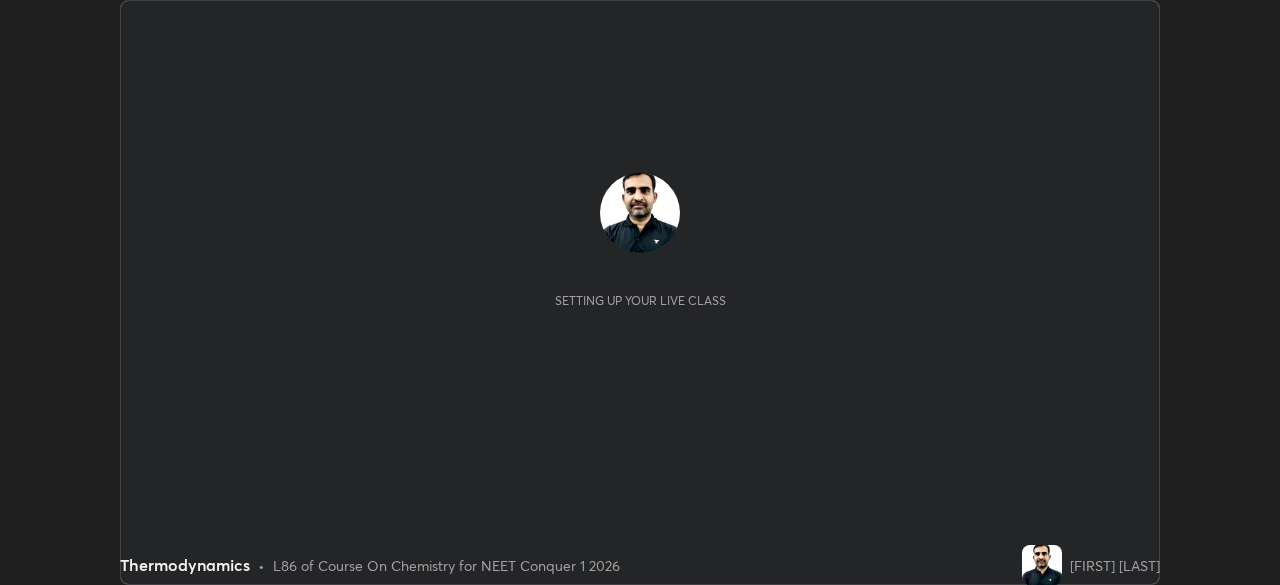 scroll, scrollTop: 0, scrollLeft: 0, axis: both 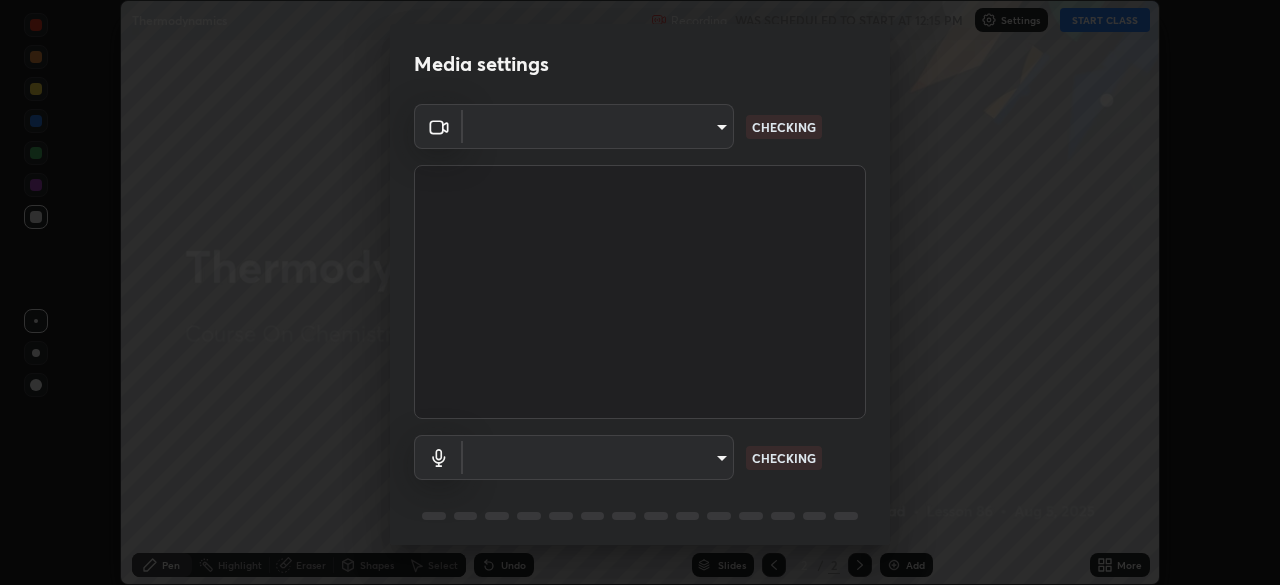 type on "94041621d18cc9dd34390ff77fa3d0b0b860356df96153333a0061212b2b3e48" 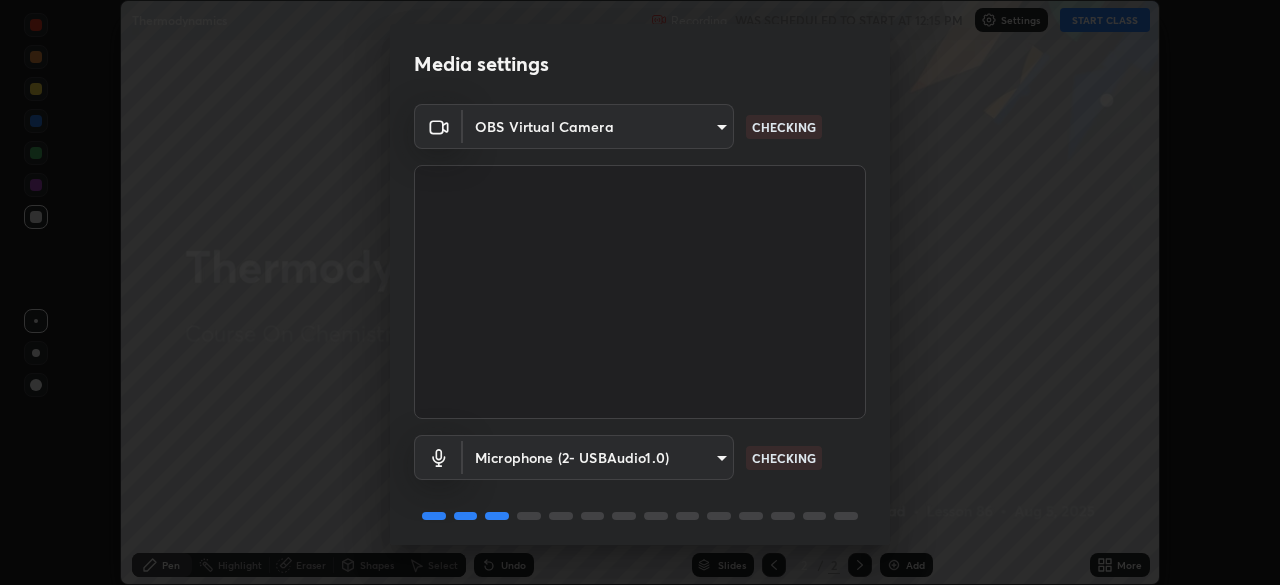 scroll, scrollTop: 71, scrollLeft: 0, axis: vertical 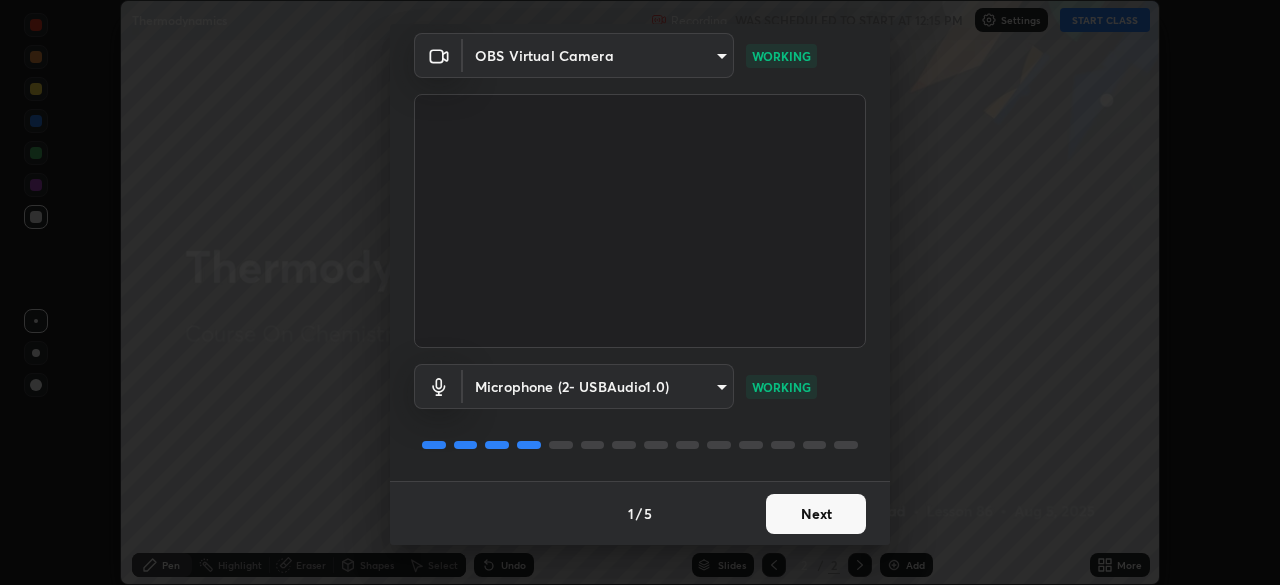 click on "Next" at bounding box center [816, 514] 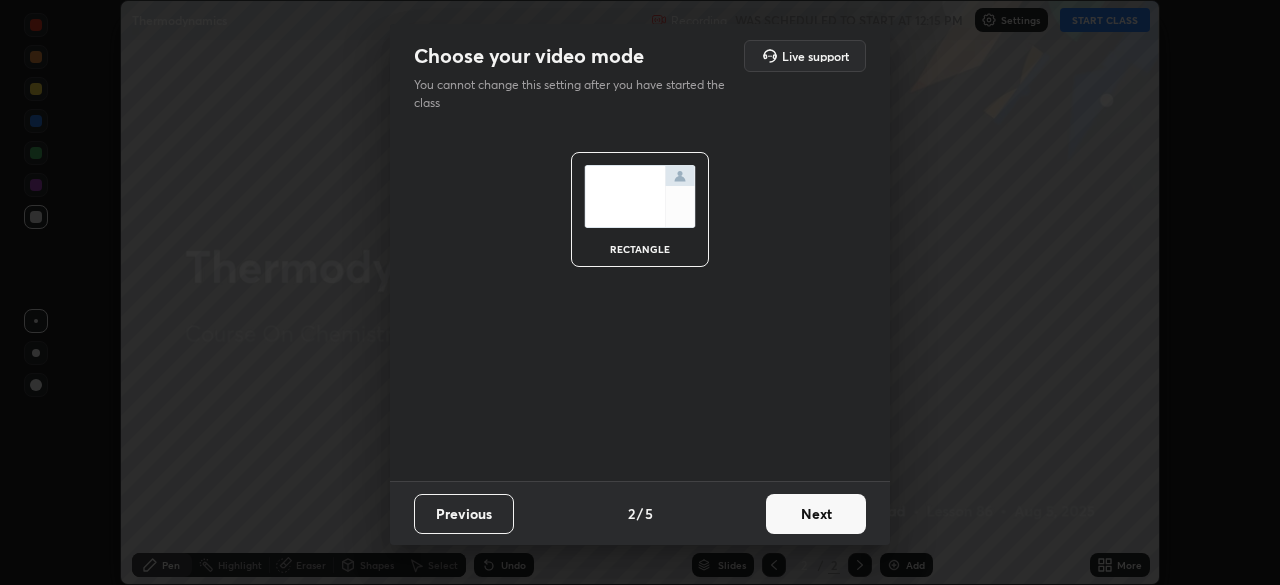 scroll, scrollTop: 0, scrollLeft: 0, axis: both 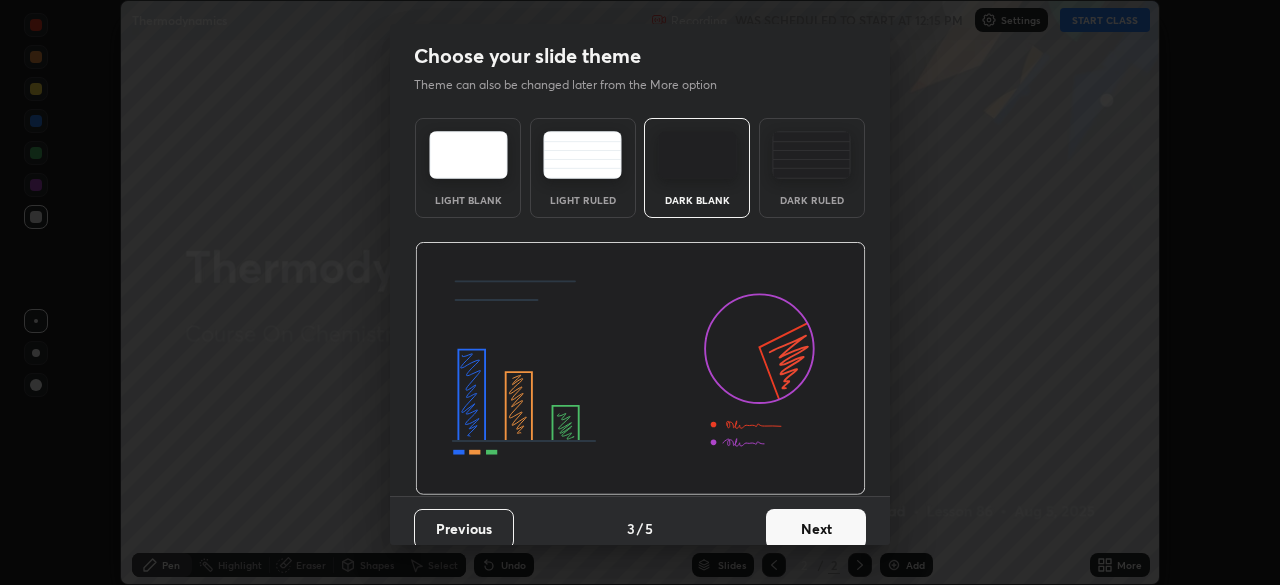 click on "Next" at bounding box center (816, 529) 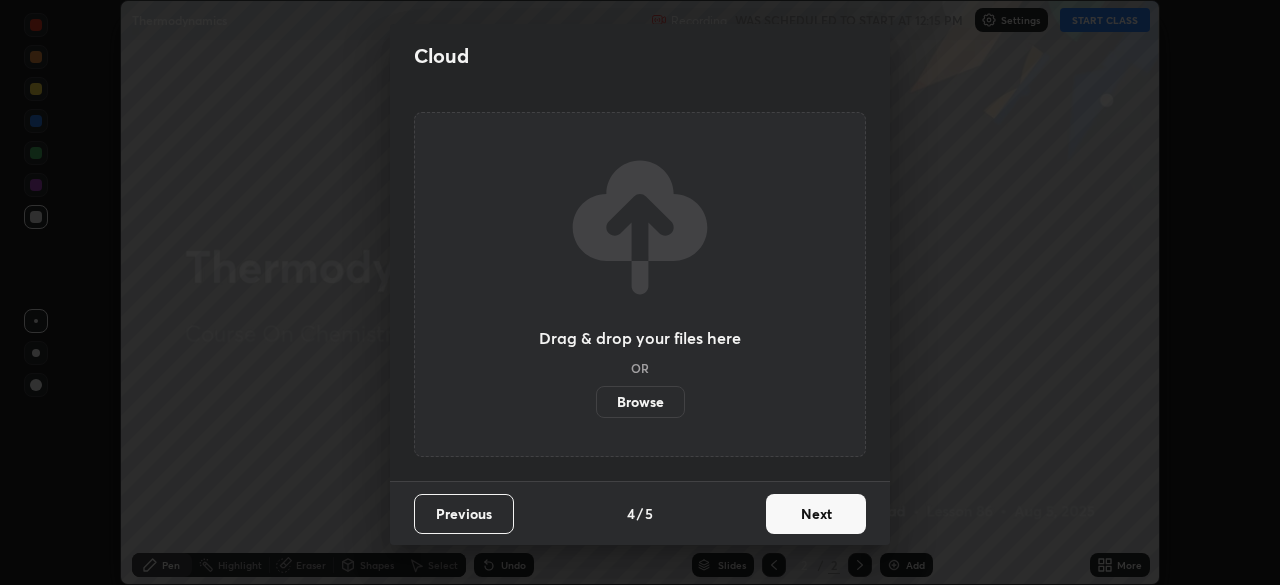 click on "Next" at bounding box center [816, 514] 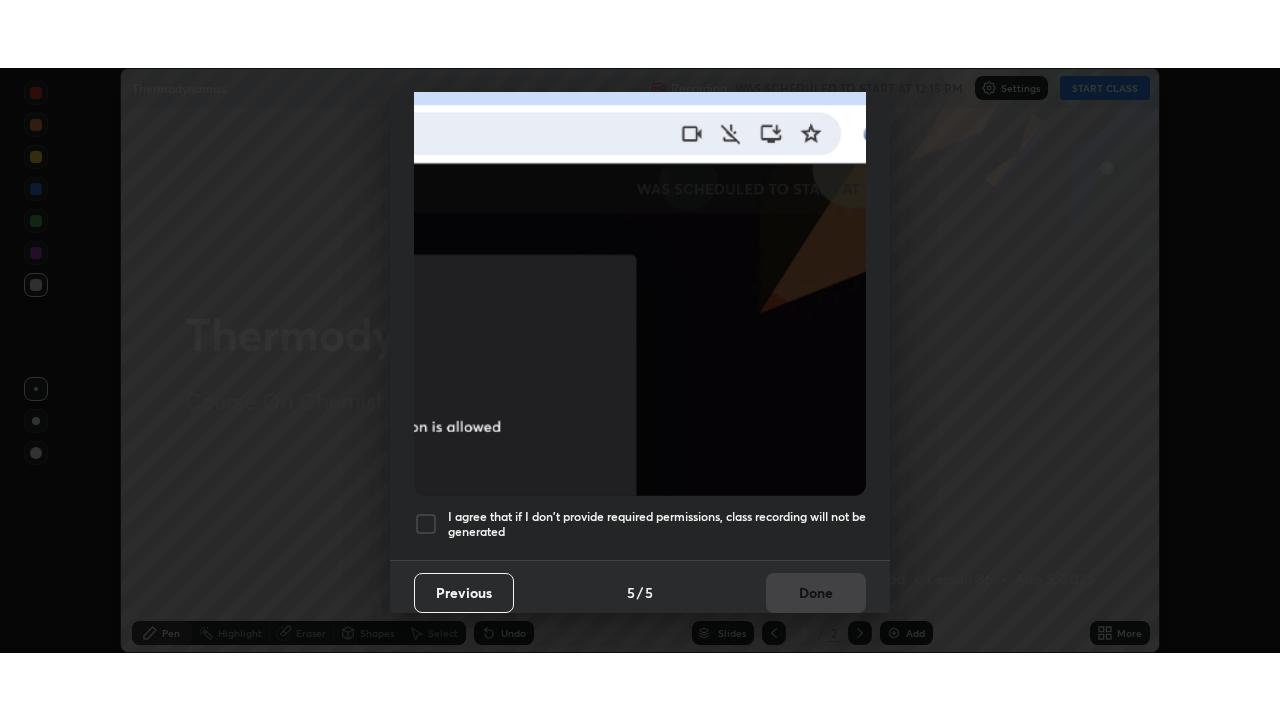 scroll, scrollTop: 479, scrollLeft: 0, axis: vertical 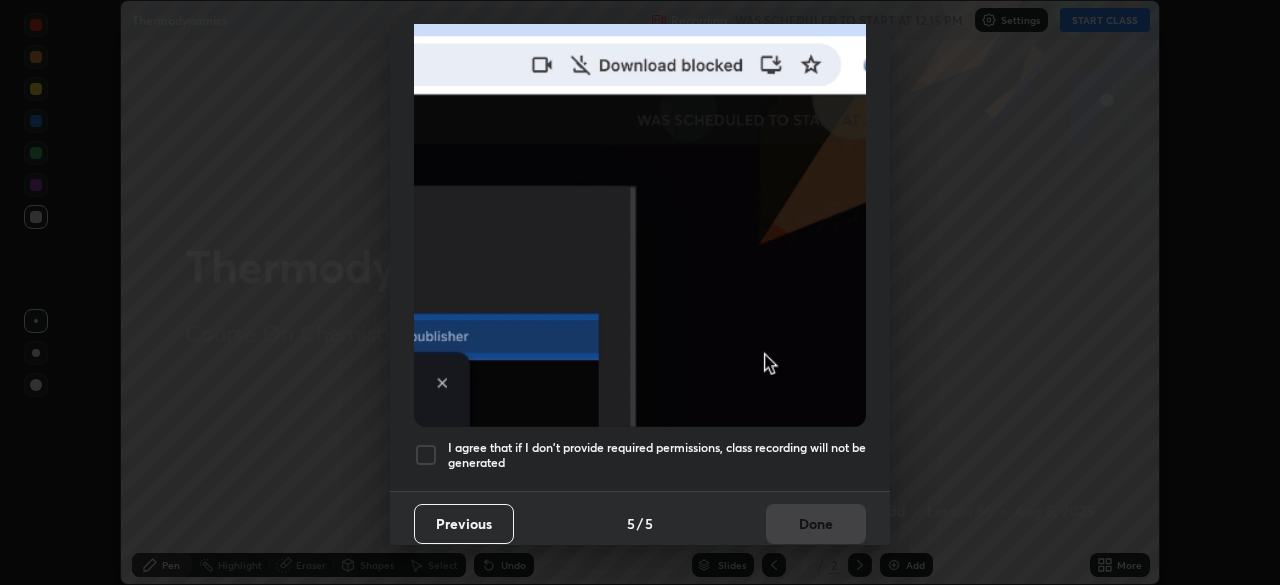 click at bounding box center (426, 455) 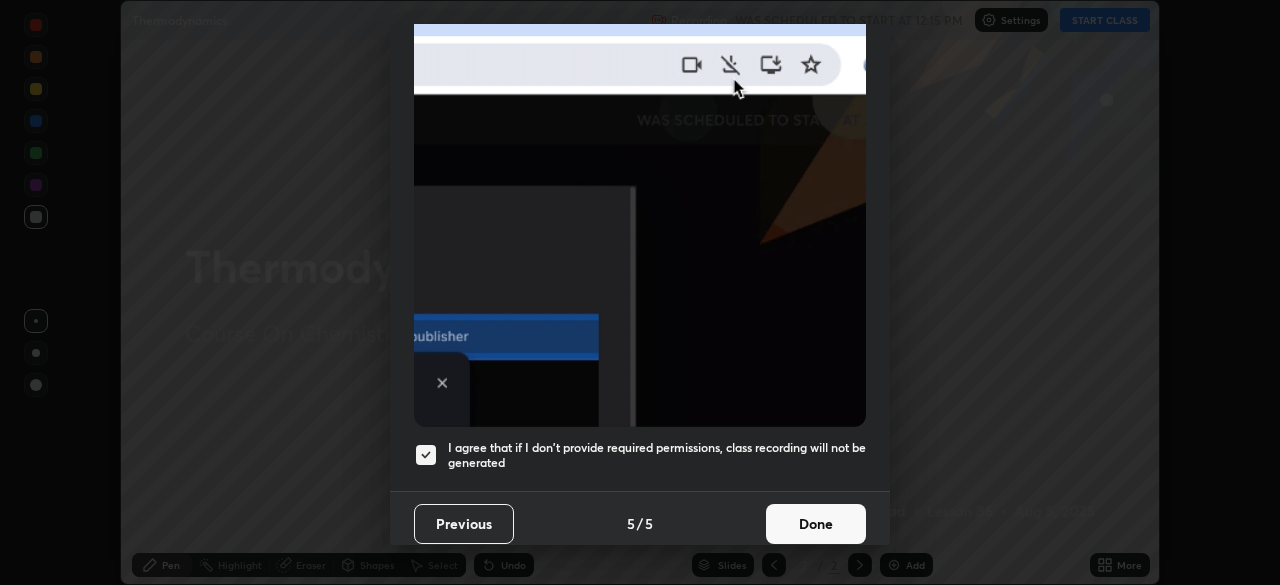 click on "Done" at bounding box center [816, 524] 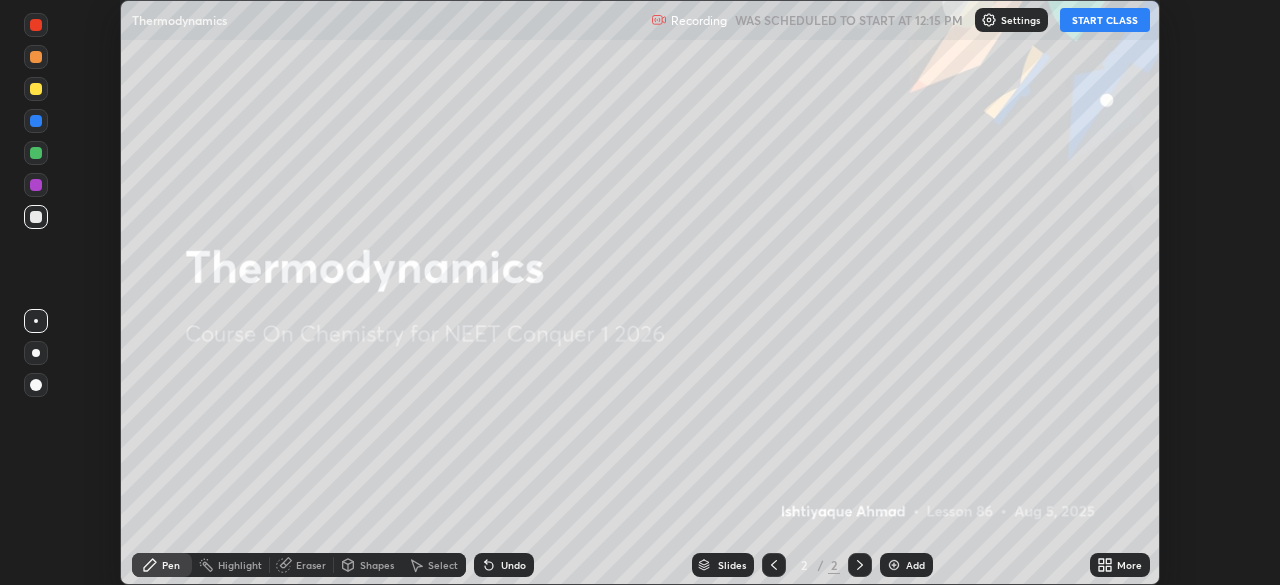 click at bounding box center [894, 565] 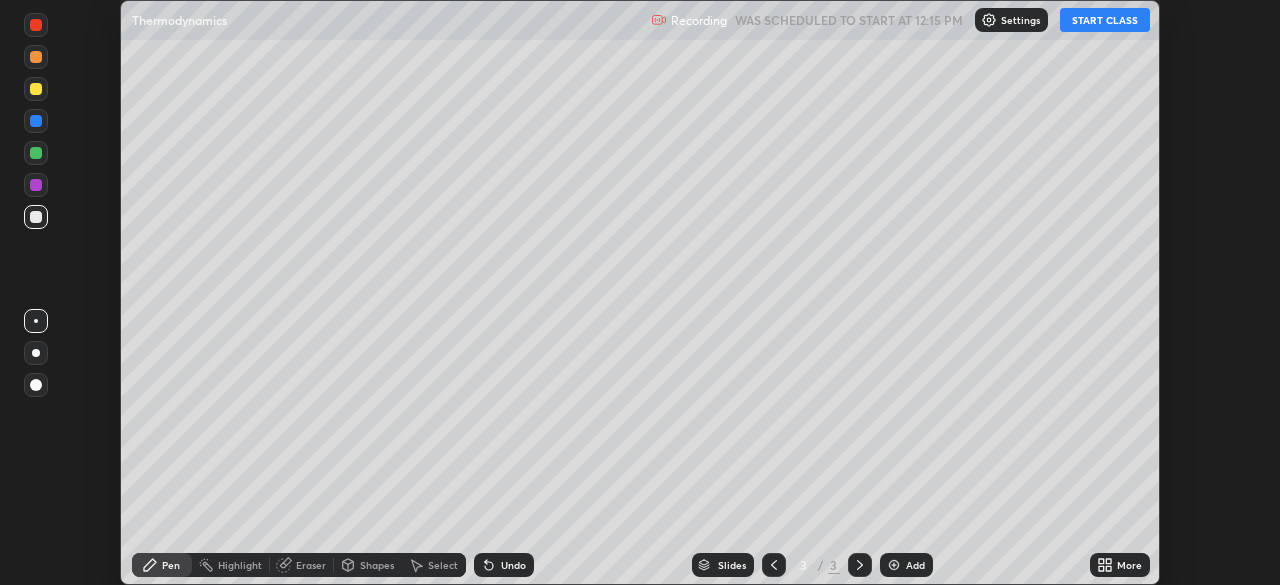 click on "START CLASS" at bounding box center [1105, 20] 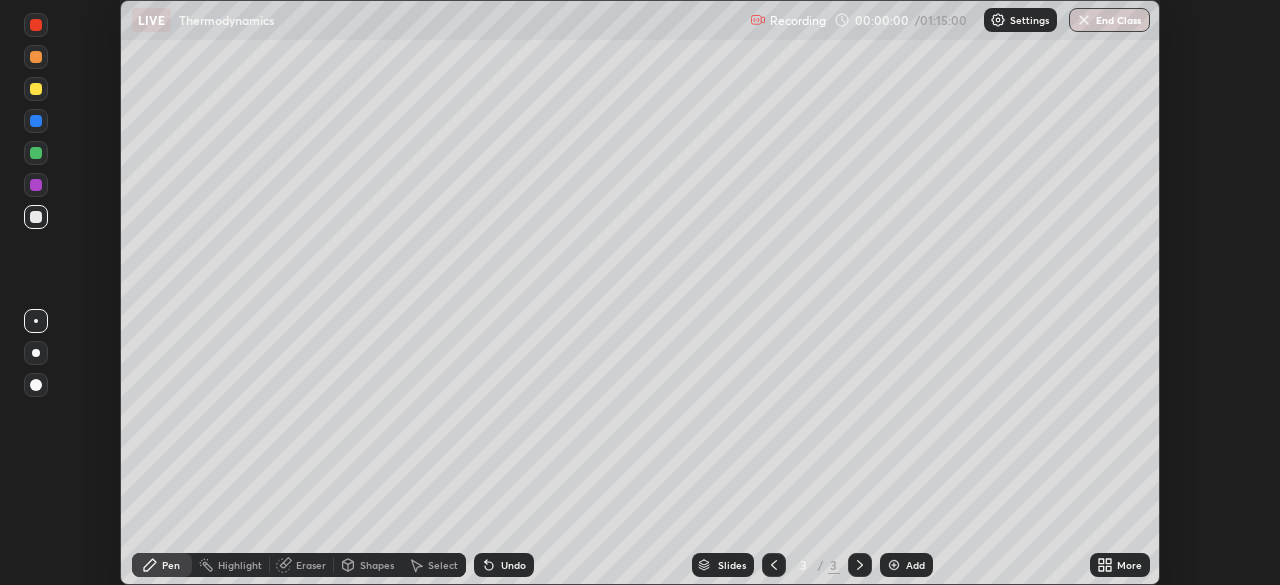 click 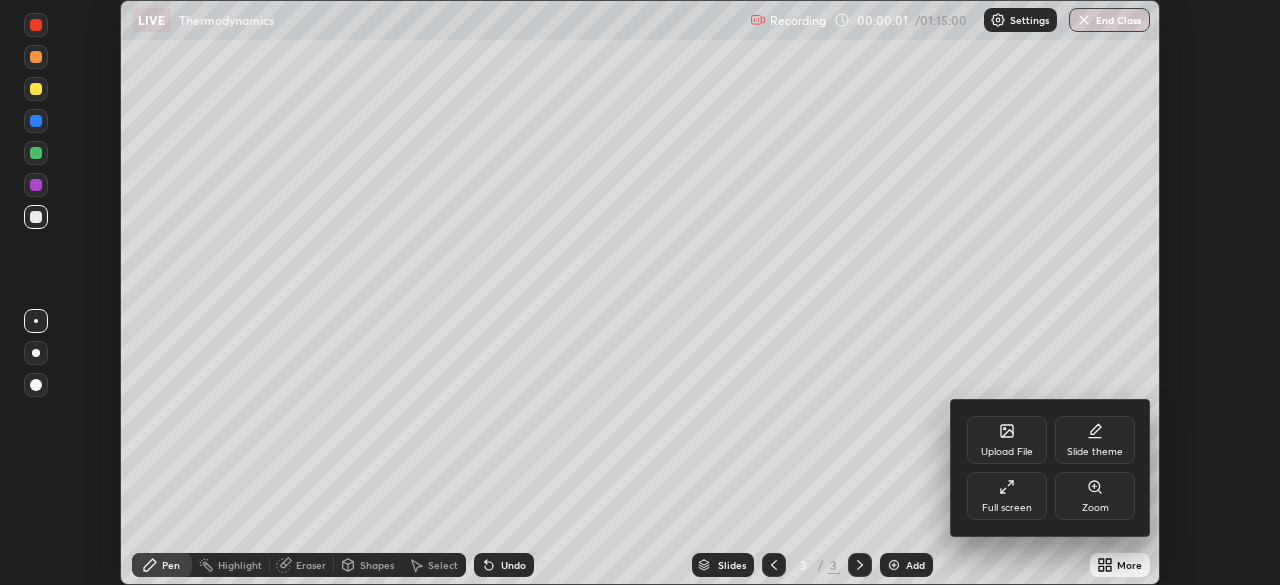 click on "Full screen" at bounding box center (1007, 496) 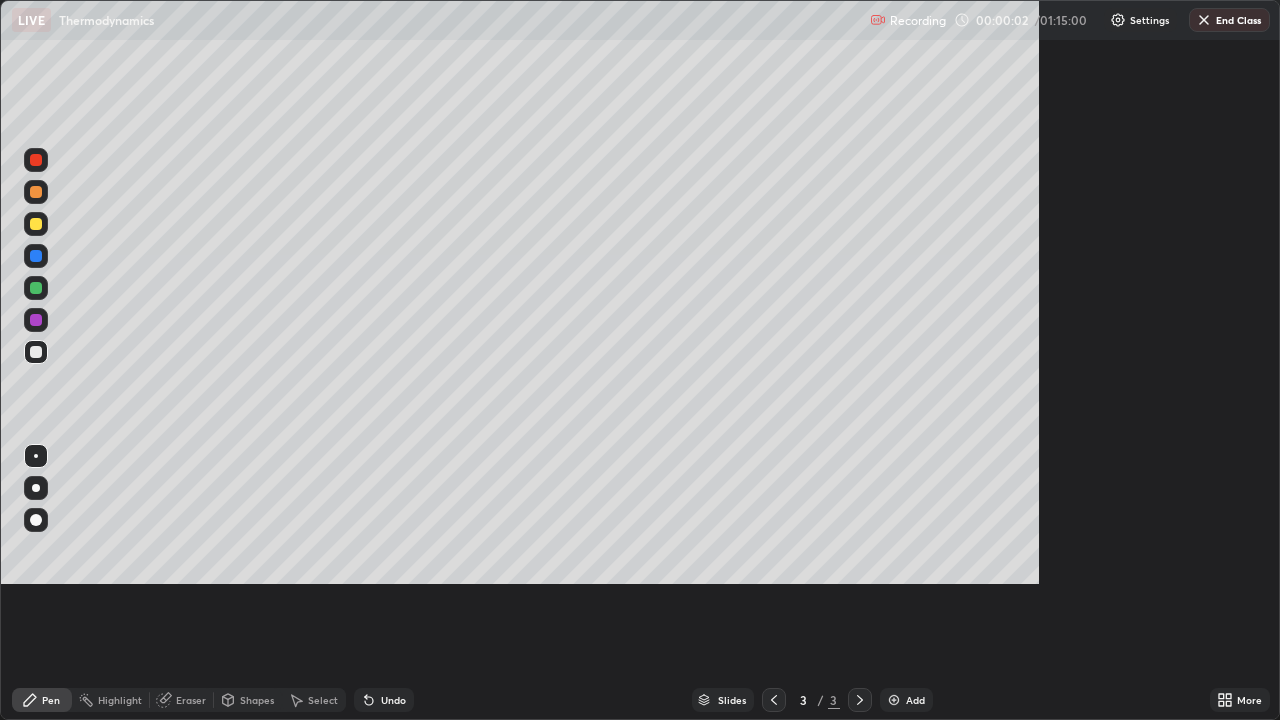 scroll, scrollTop: 99280, scrollLeft: 98720, axis: both 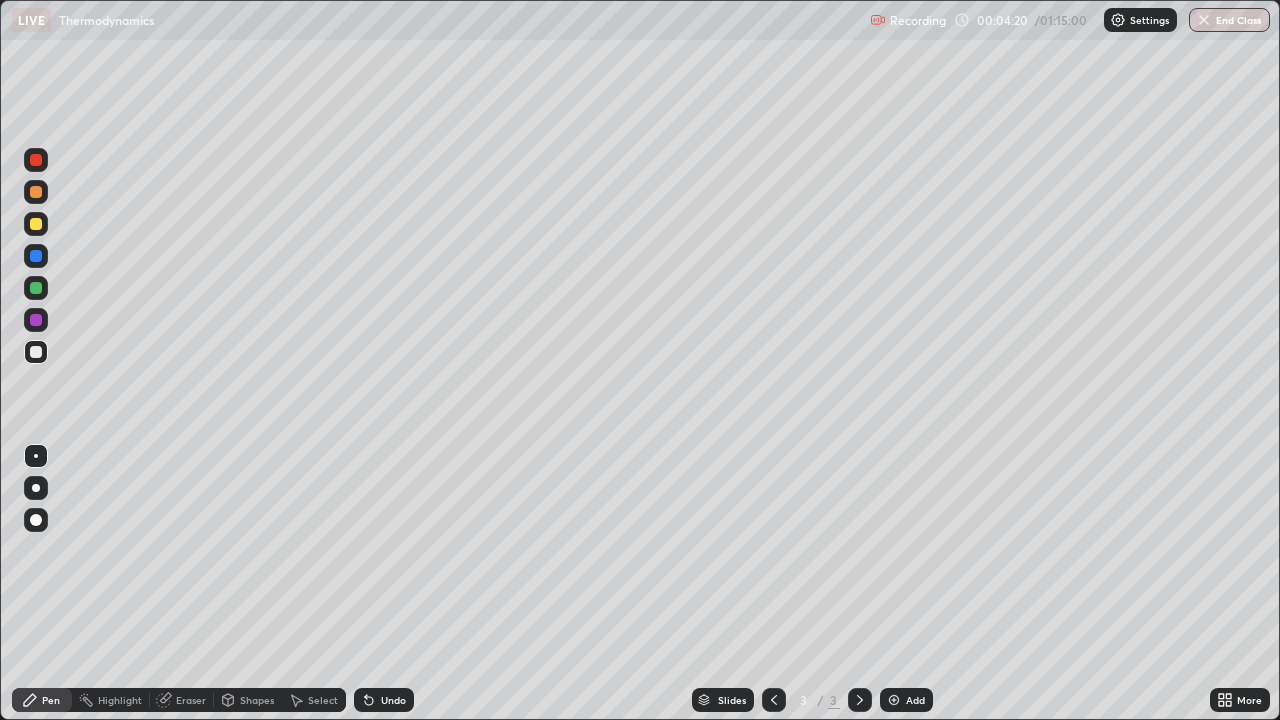 click at bounding box center (36, 224) 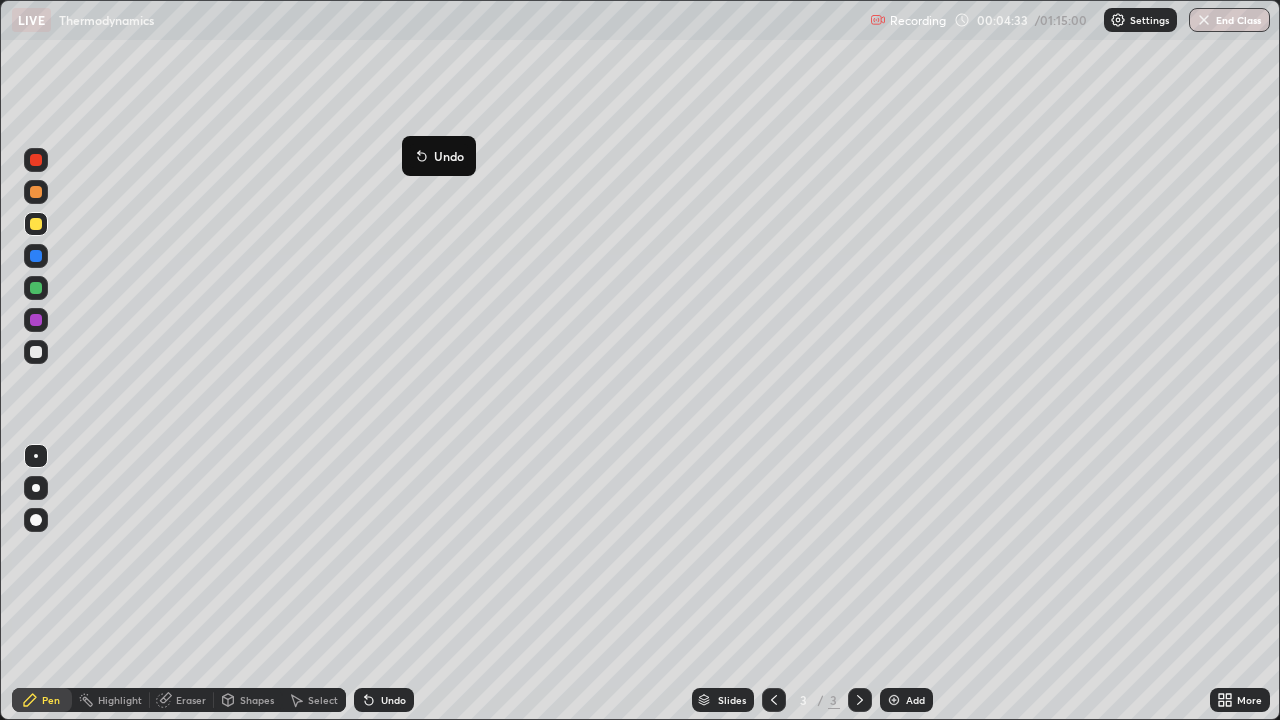 click on "Undo" at bounding box center [439, 156] 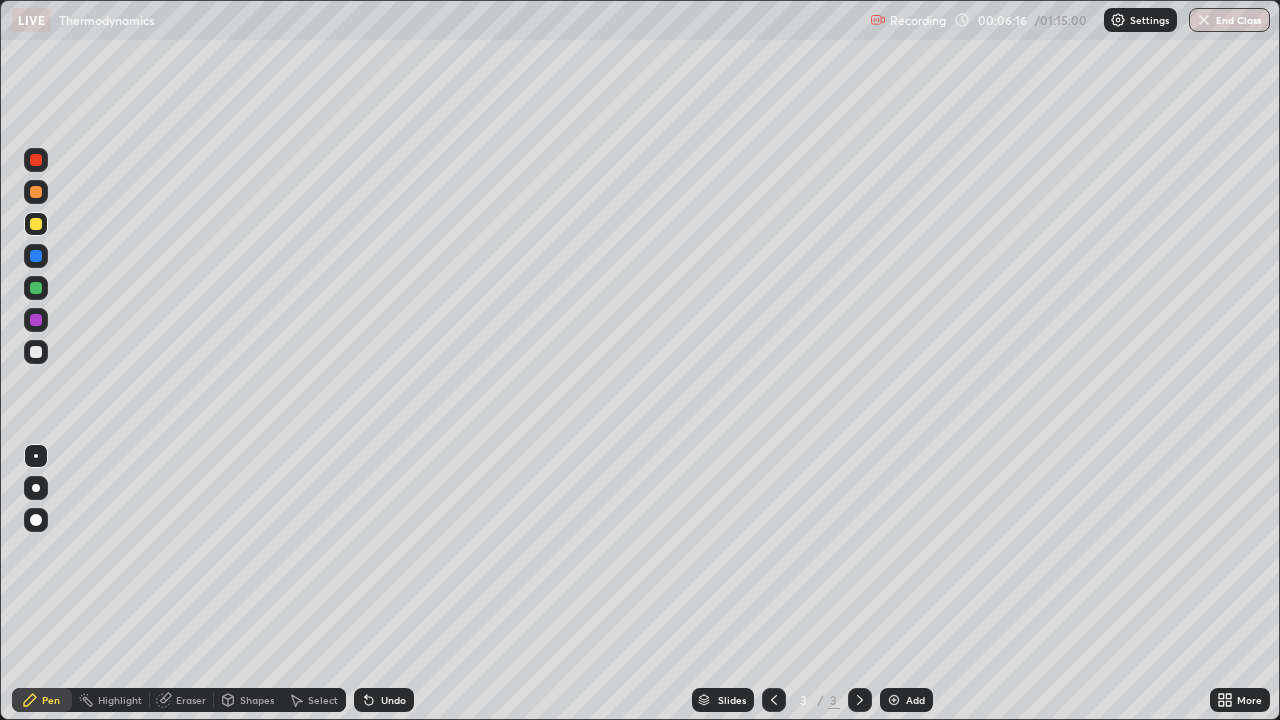 click at bounding box center [36, 352] 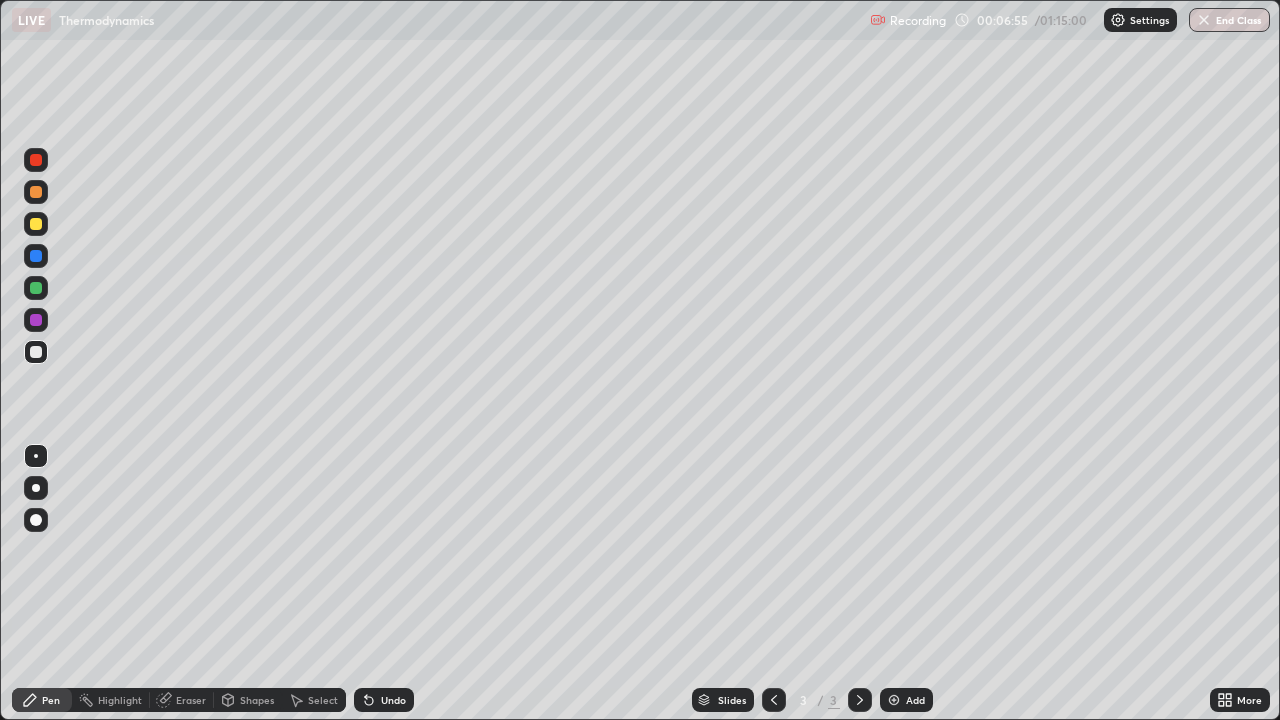 click on "Eraser" at bounding box center [191, 700] 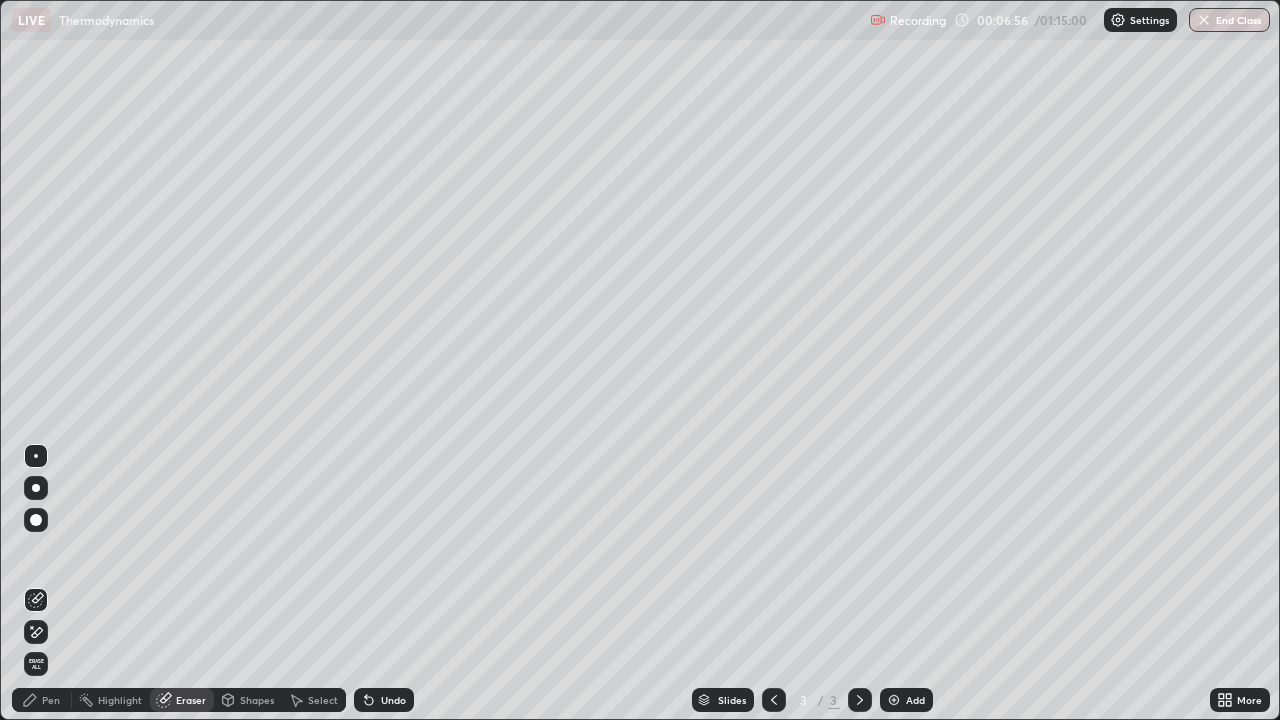 click 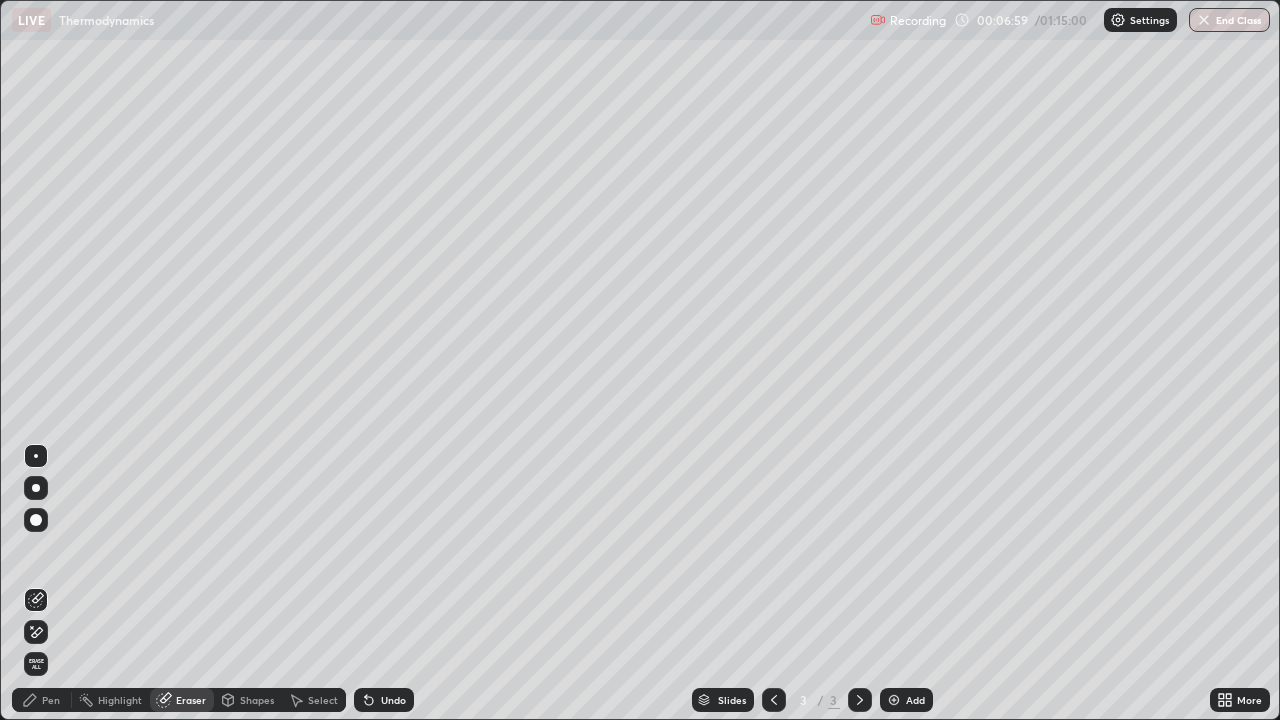 click on "Pen" at bounding box center [51, 700] 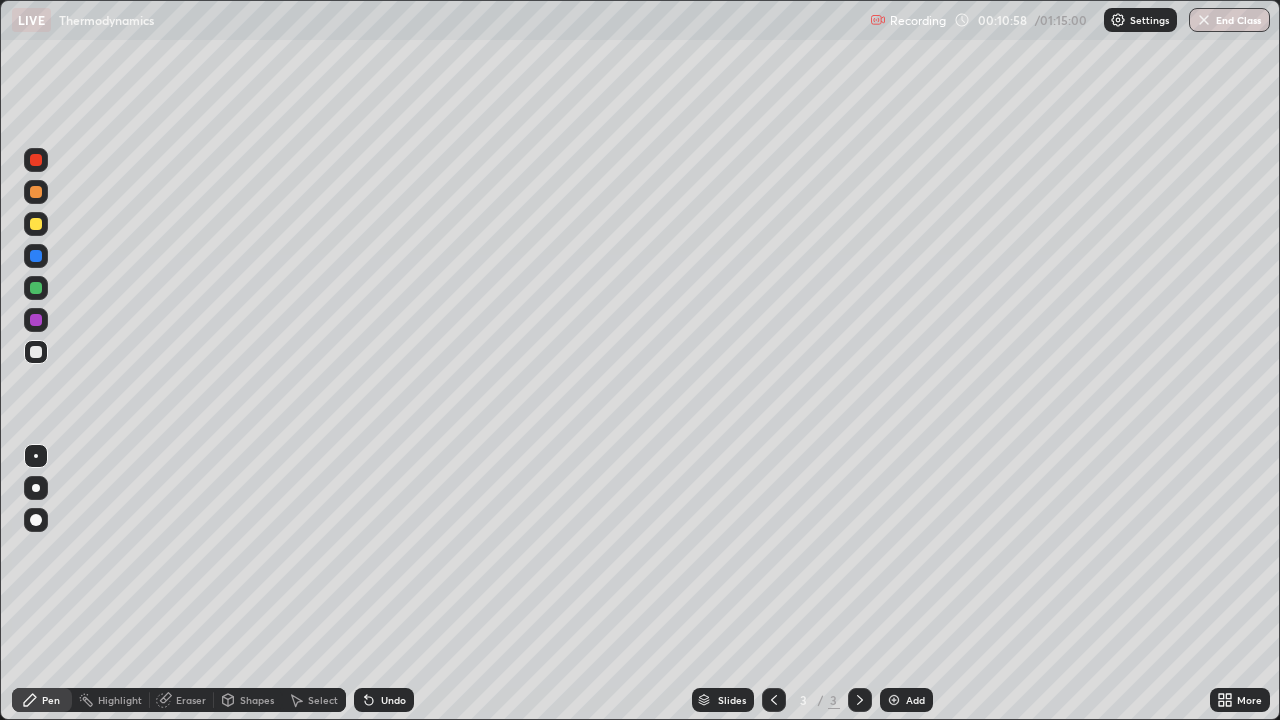 click at bounding box center [36, 288] 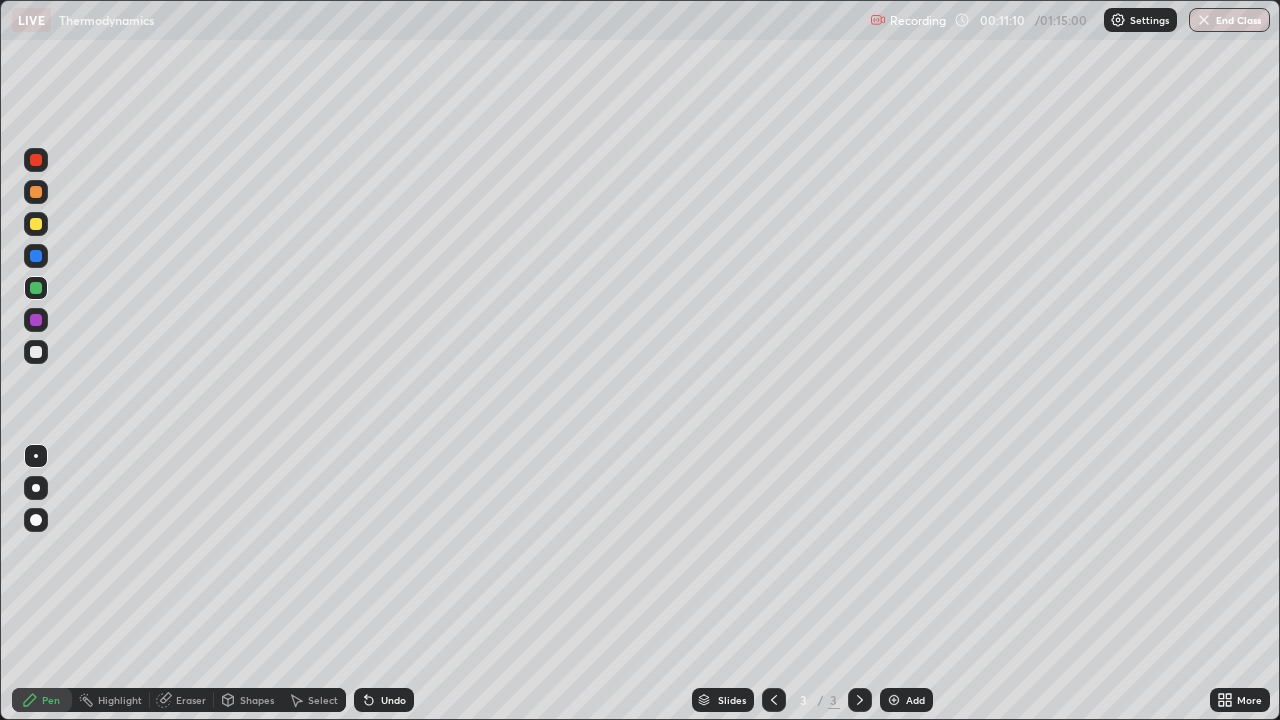 click on "Eraser" at bounding box center [191, 700] 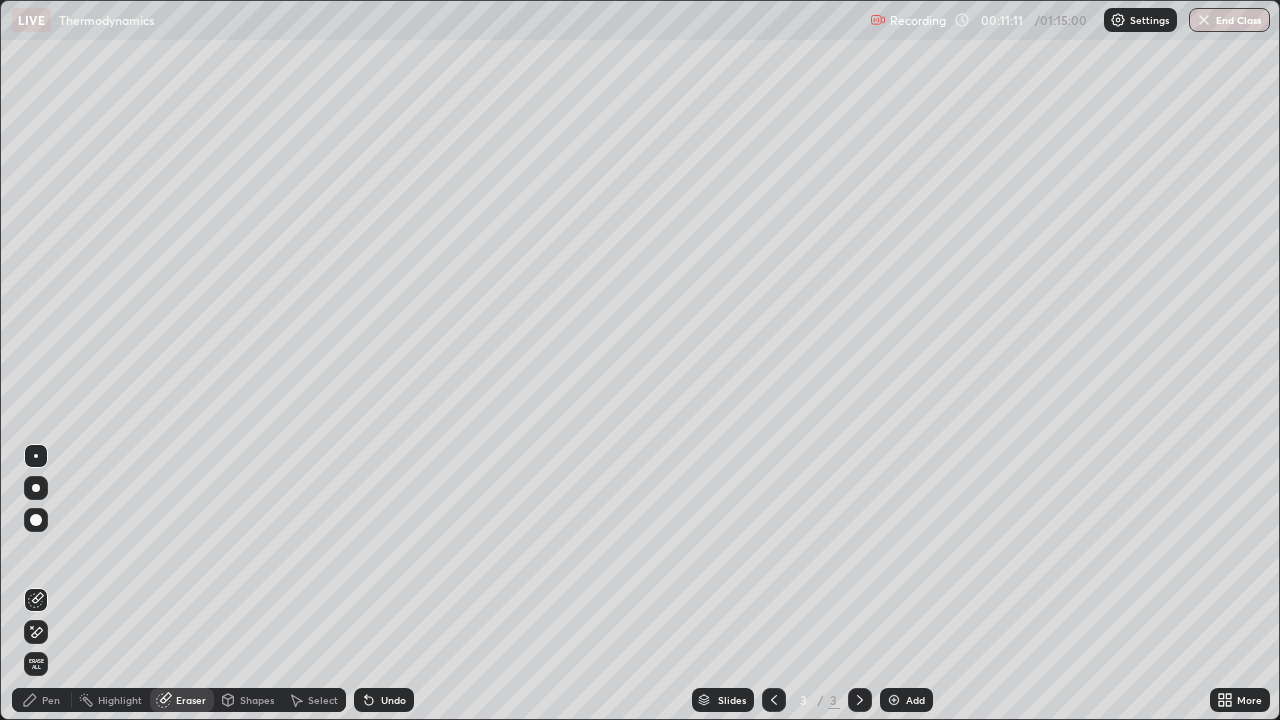 click 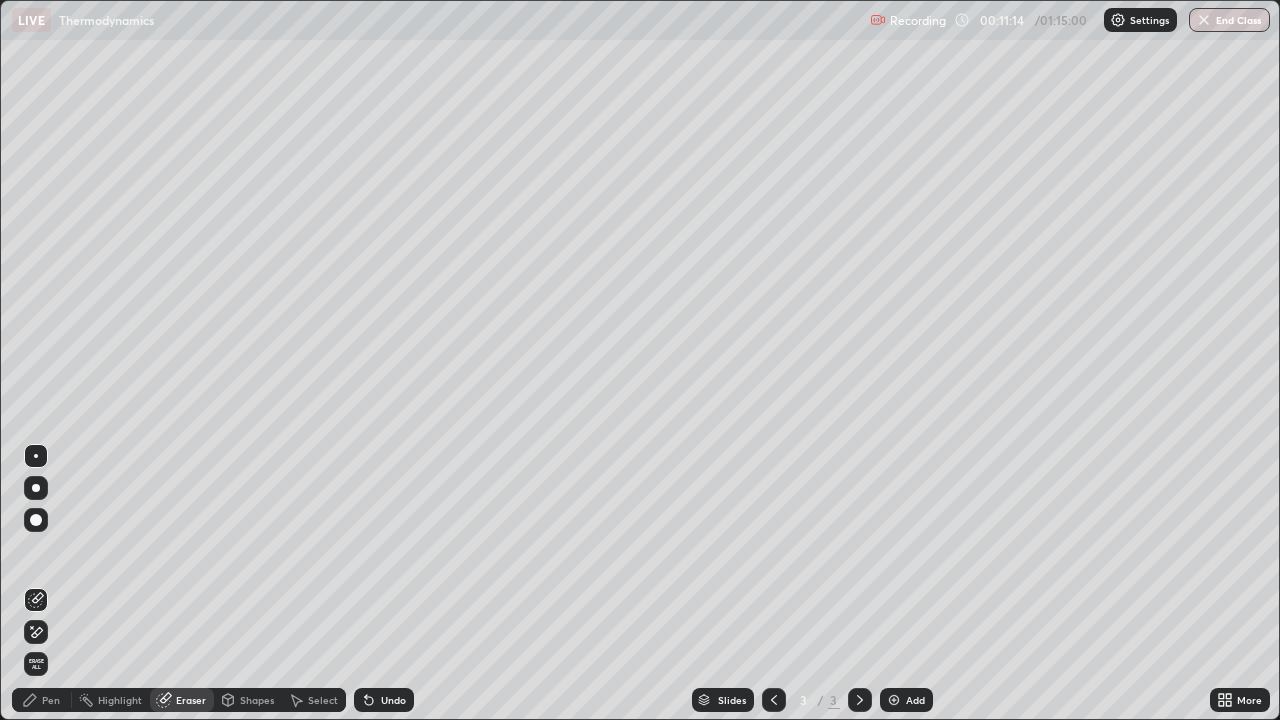 click on "Pen" at bounding box center [51, 700] 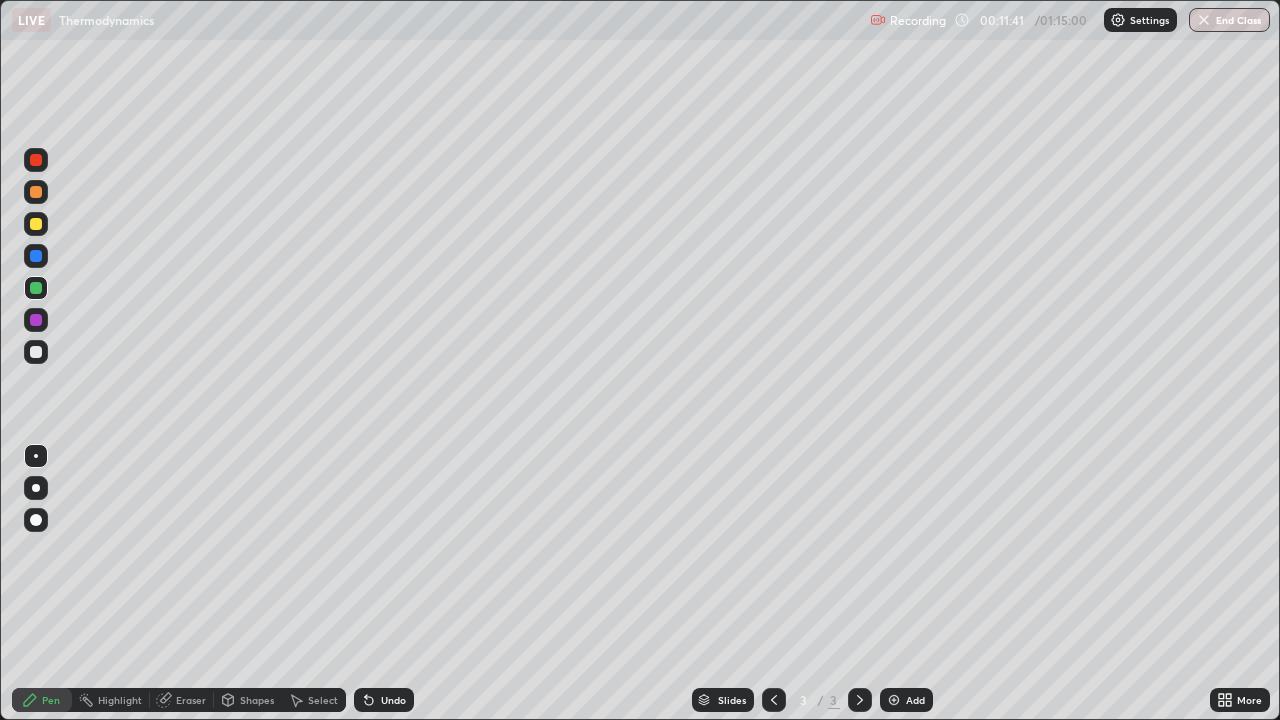 click at bounding box center (36, 352) 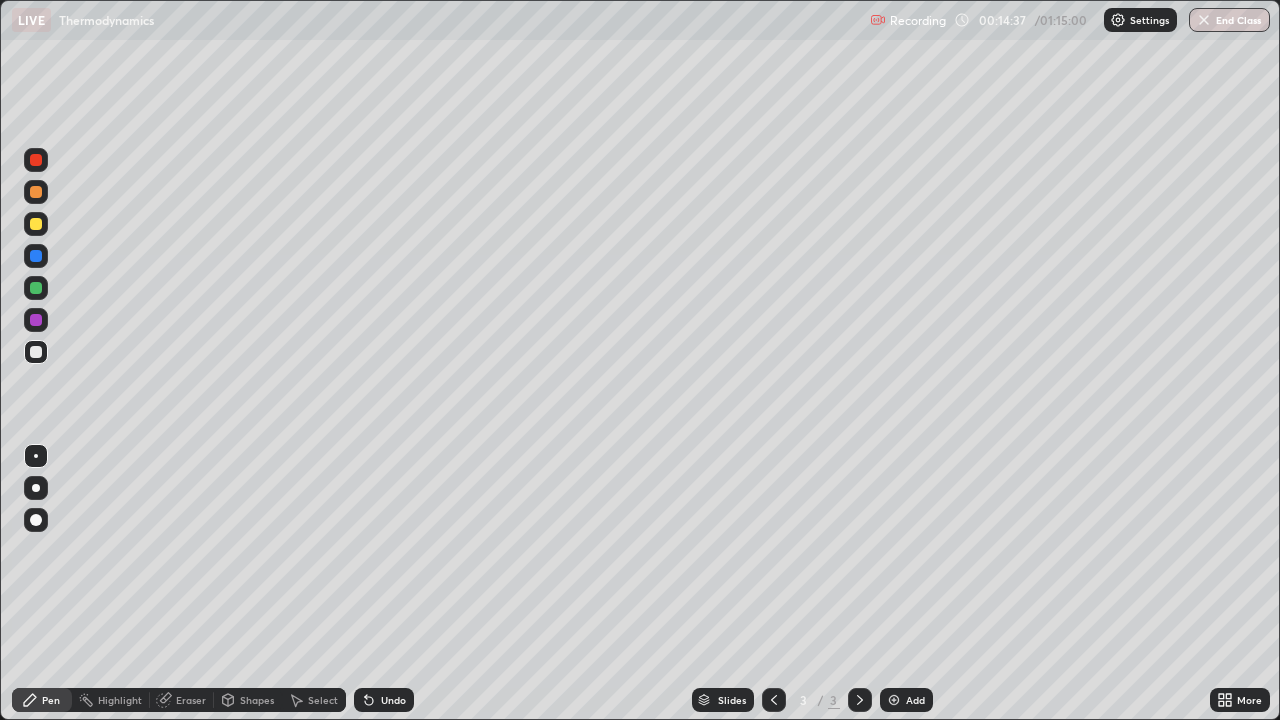 click at bounding box center [894, 700] 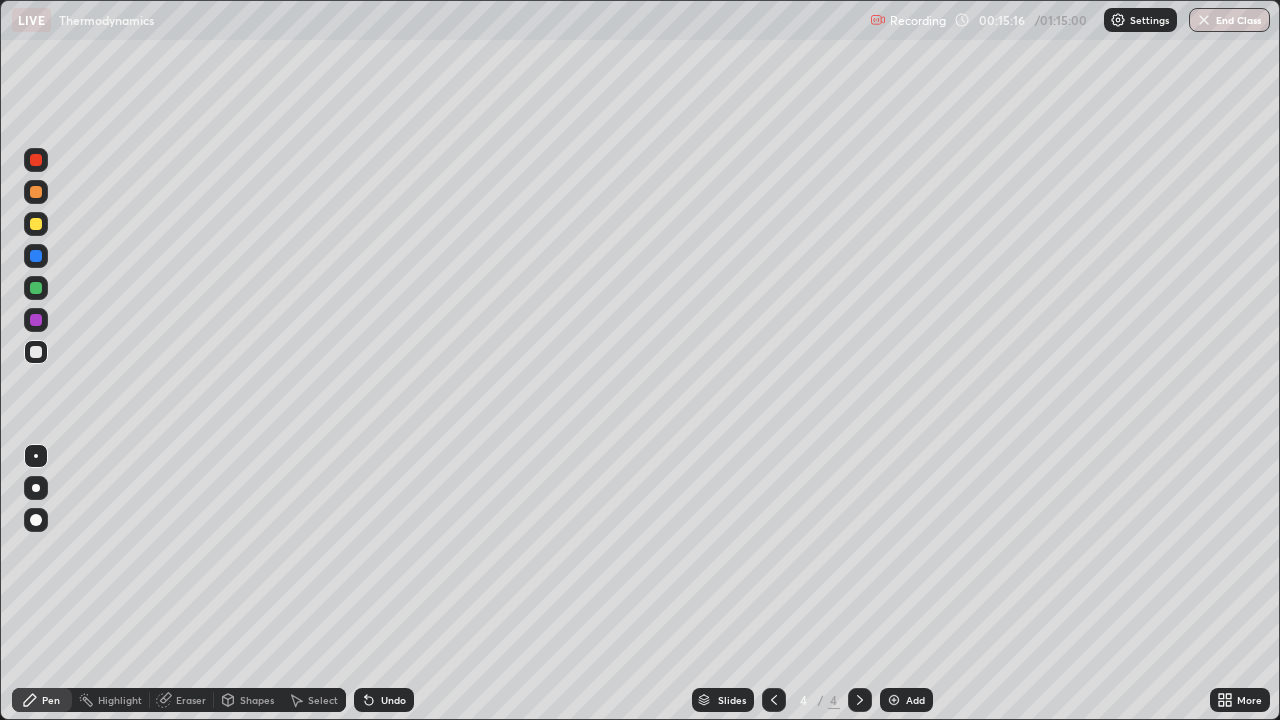 click at bounding box center (36, 288) 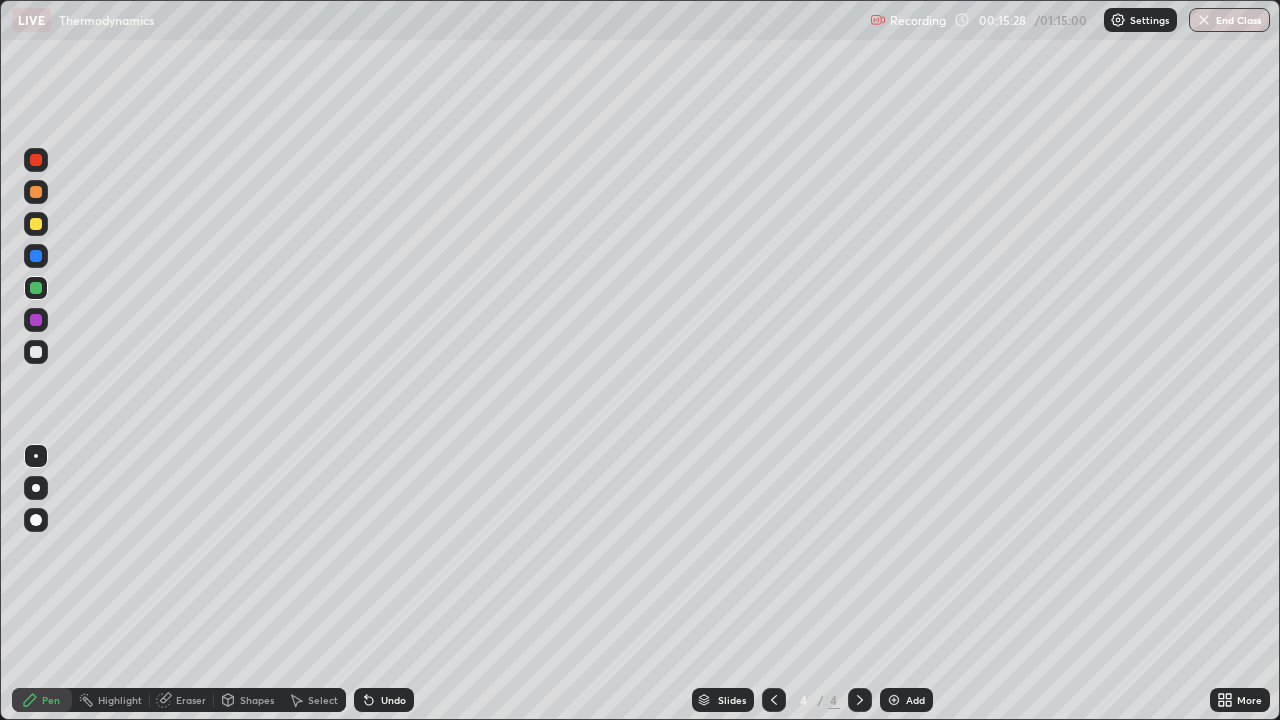 click at bounding box center [36, 352] 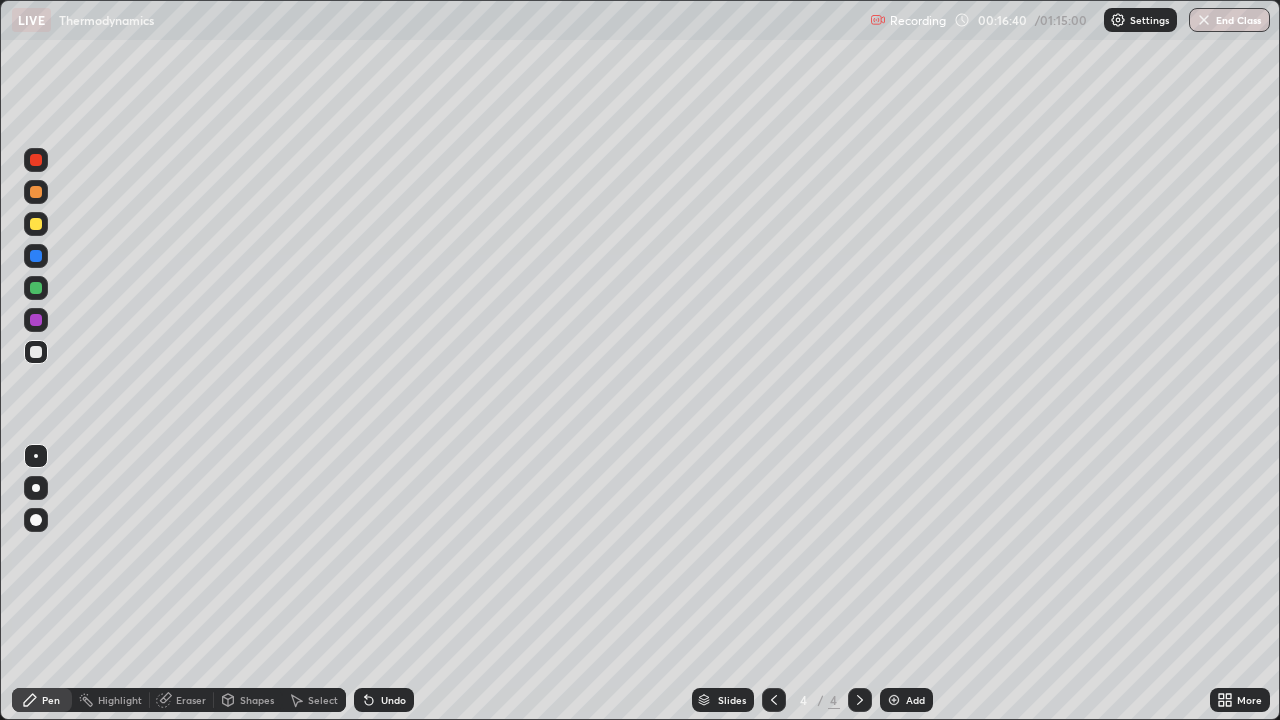 click at bounding box center [36, 224] 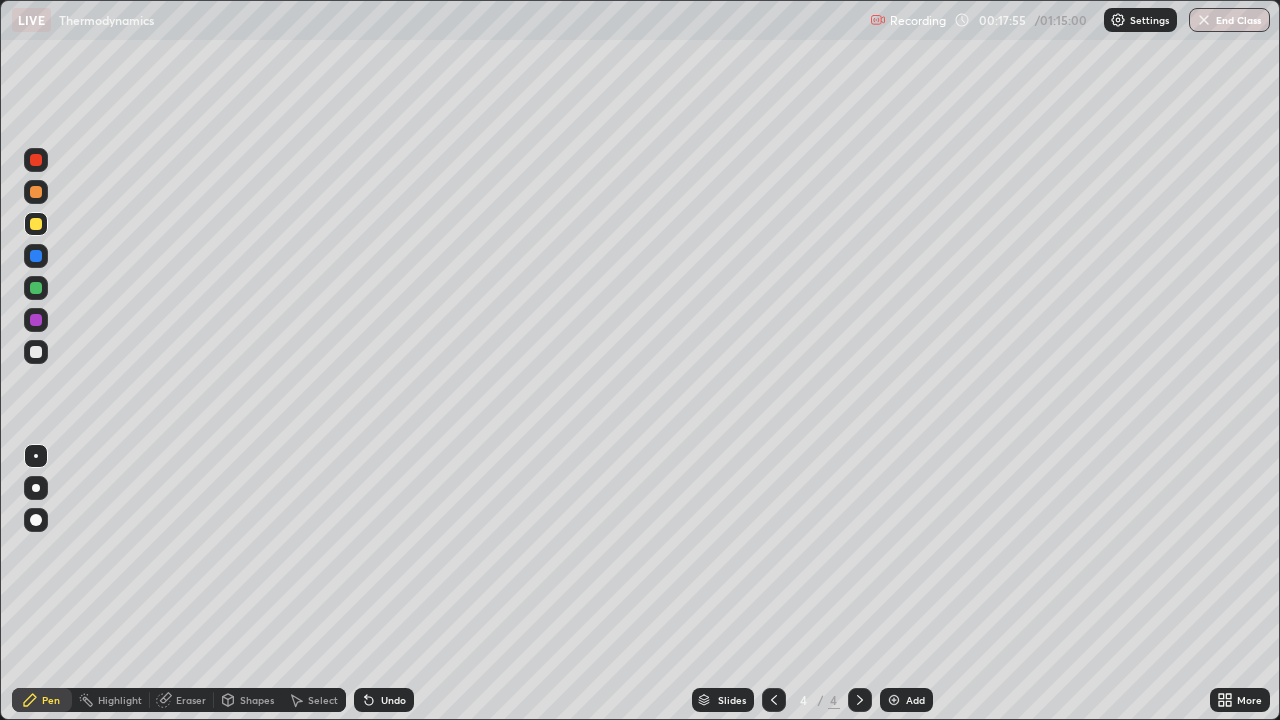 click on "Eraser" at bounding box center [182, 700] 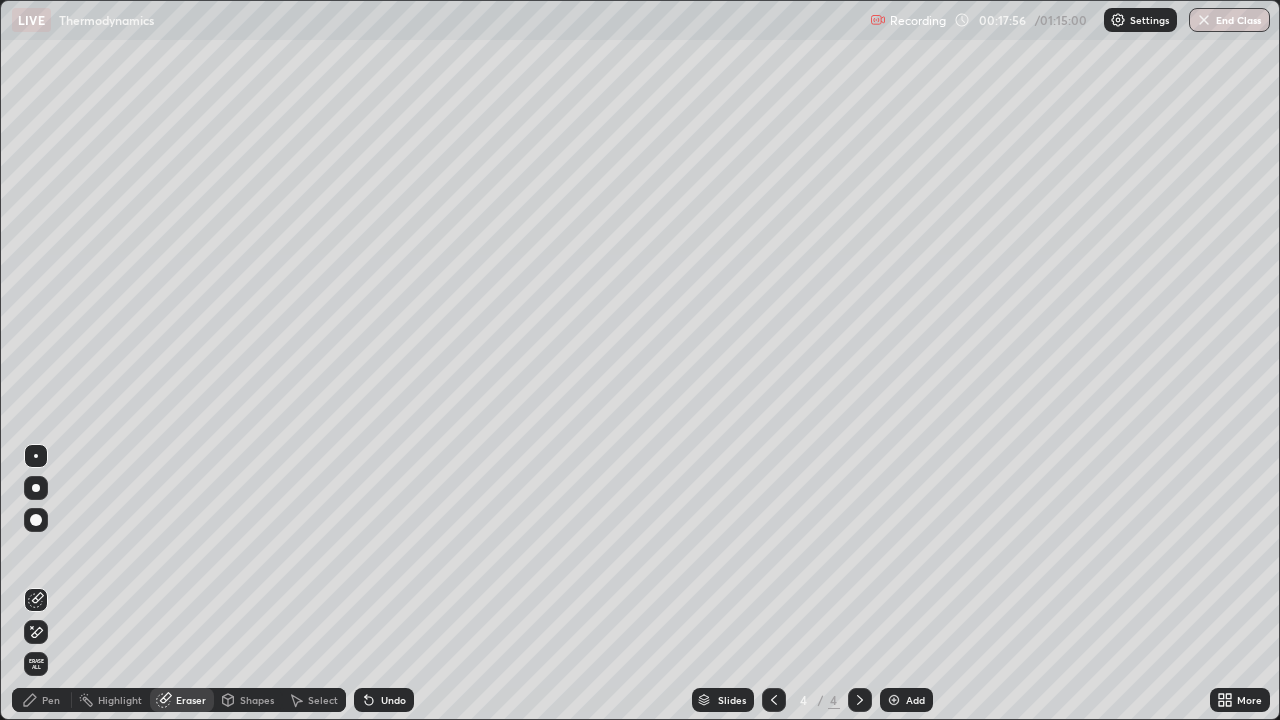 click 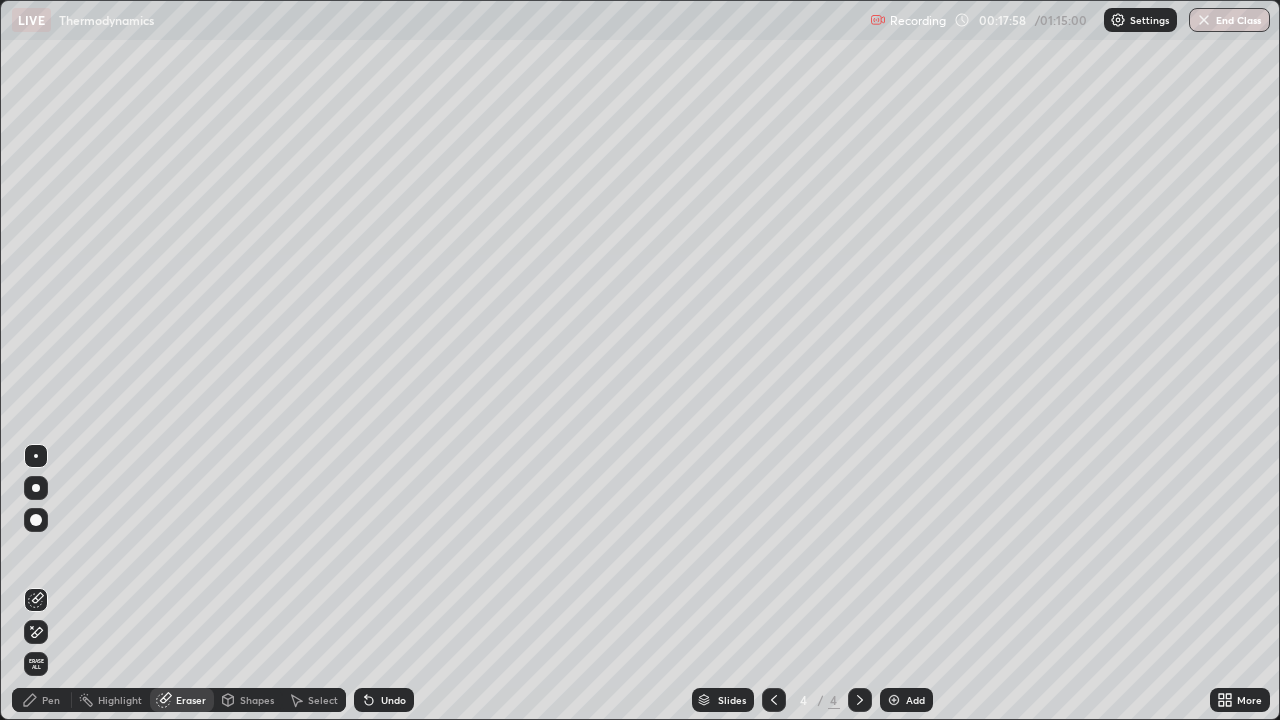 click on "Pen" at bounding box center [42, 700] 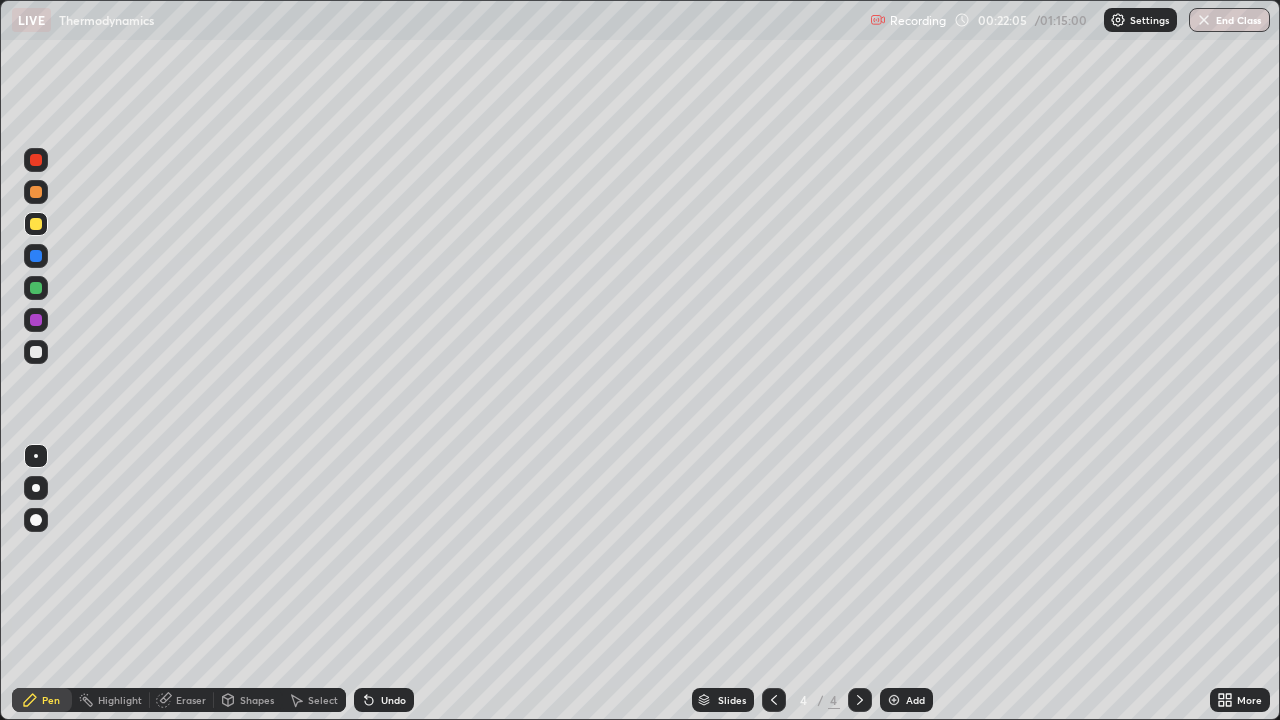 click at bounding box center [894, 700] 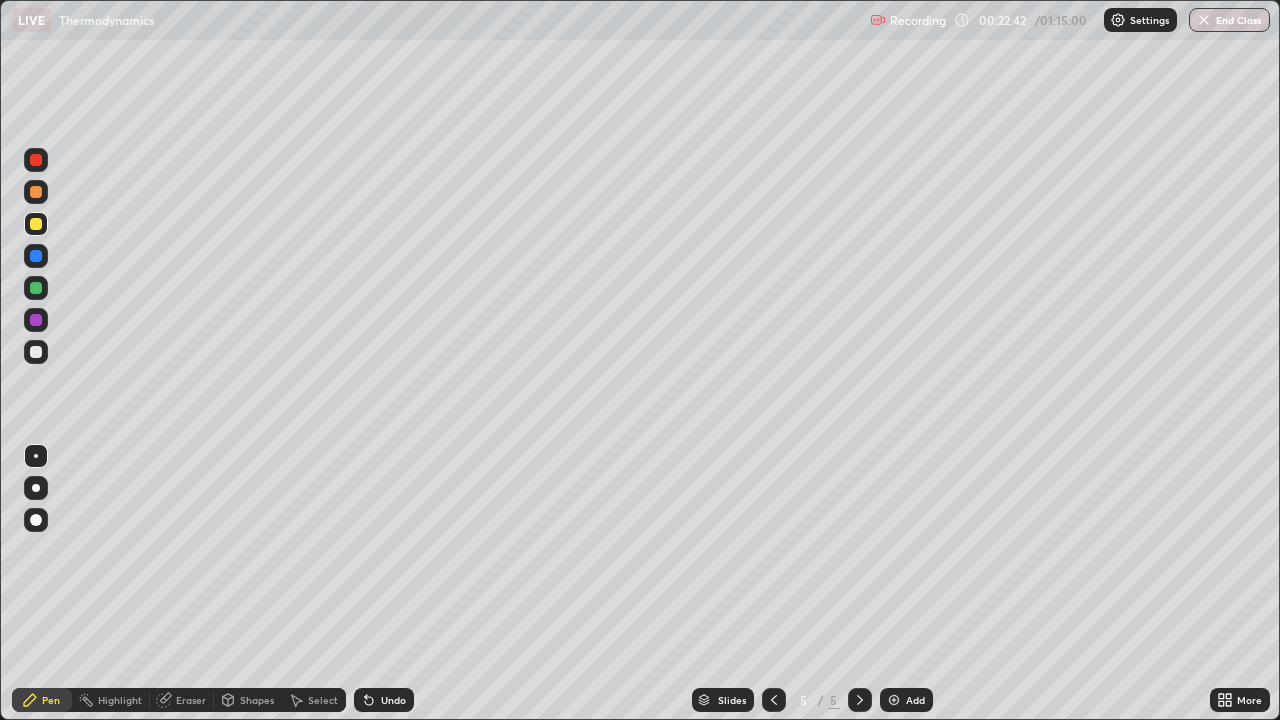 click at bounding box center (36, 352) 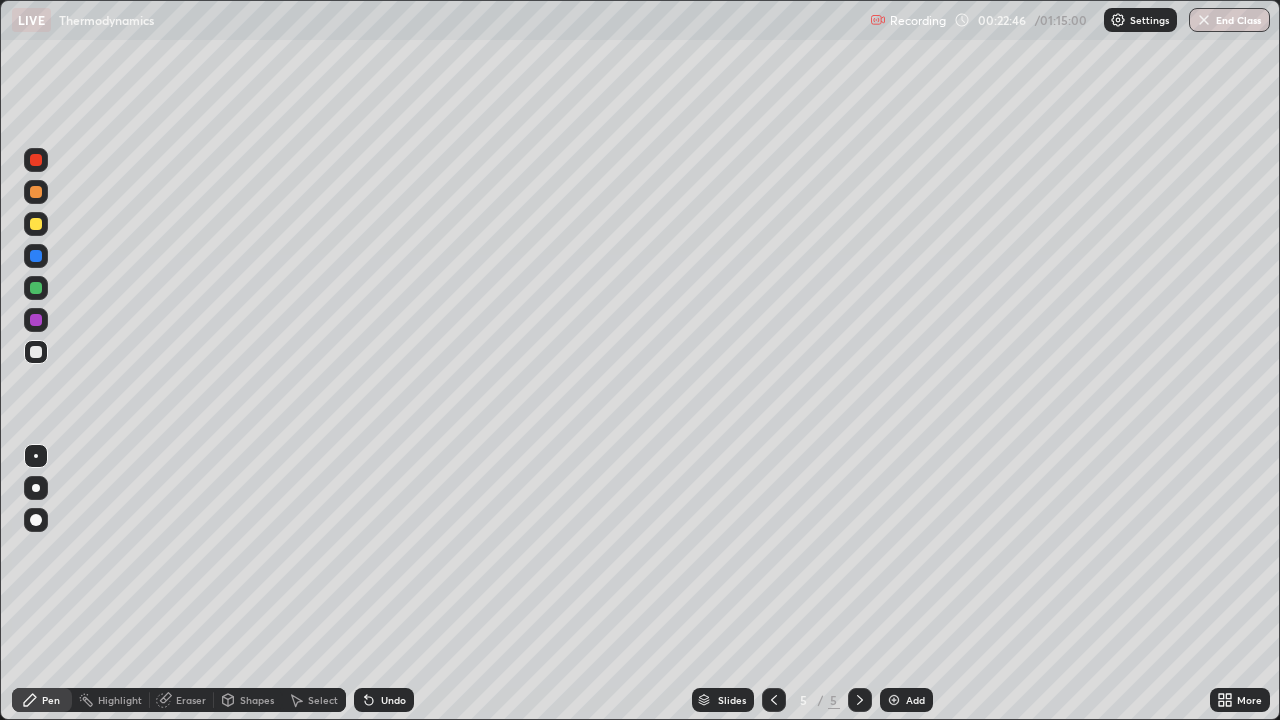 click on "Eraser" at bounding box center (182, 700) 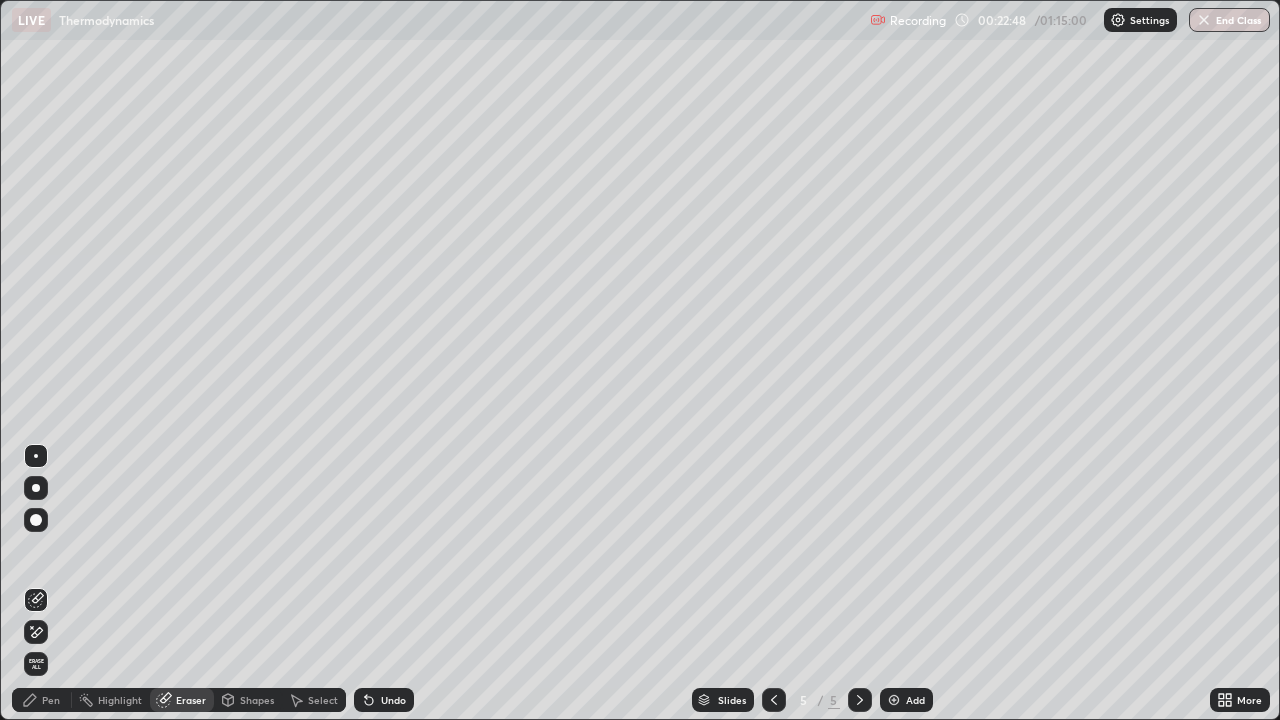 click 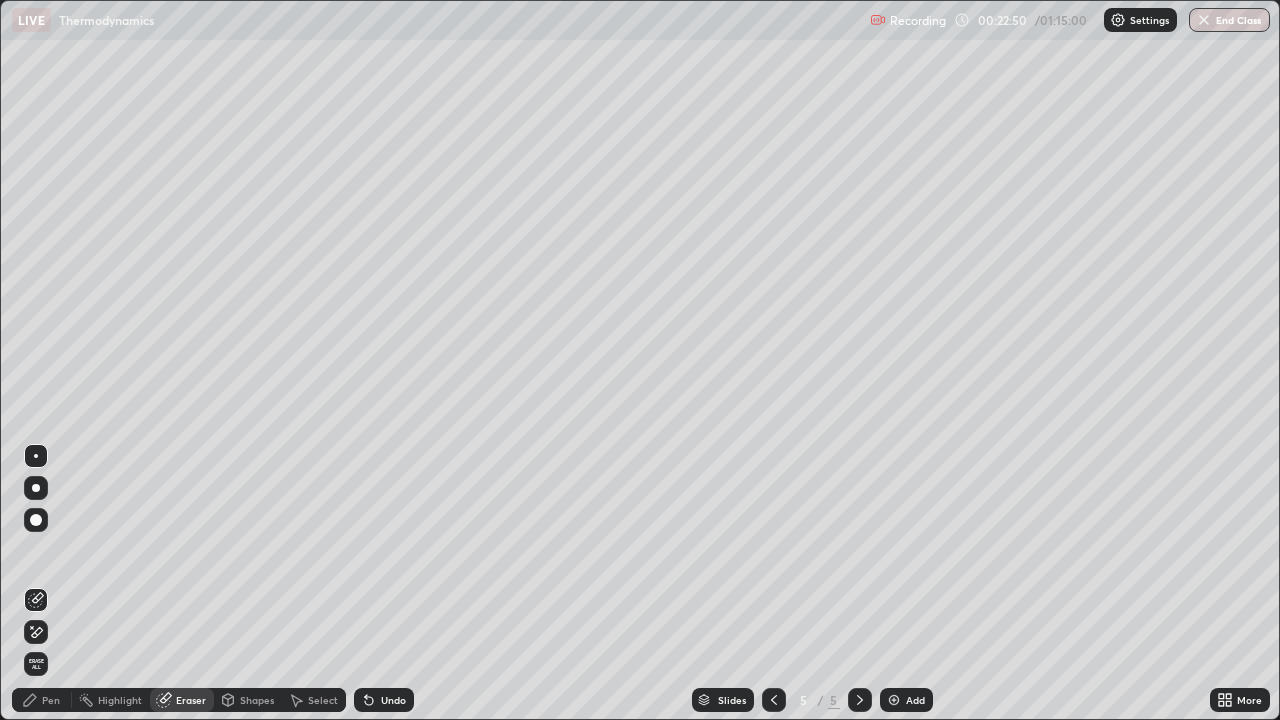 click on "Pen" at bounding box center [51, 700] 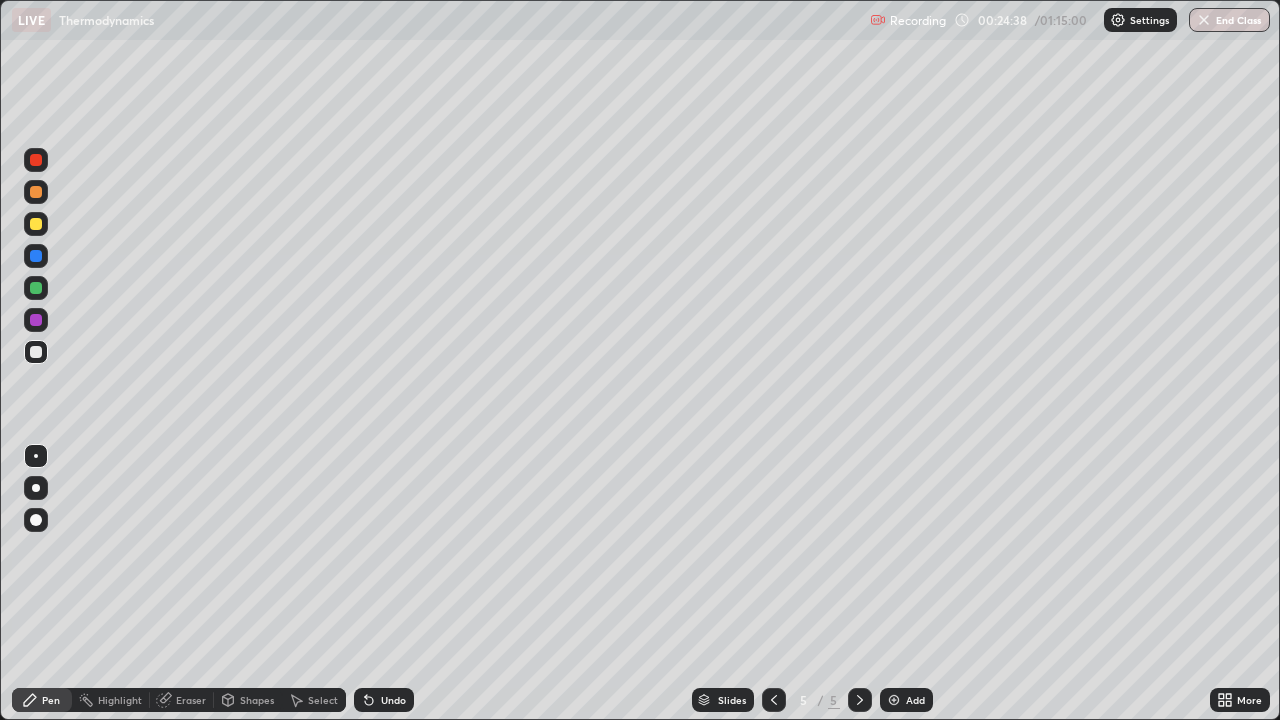 click on "Eraser" at bounding box center [191, 700] 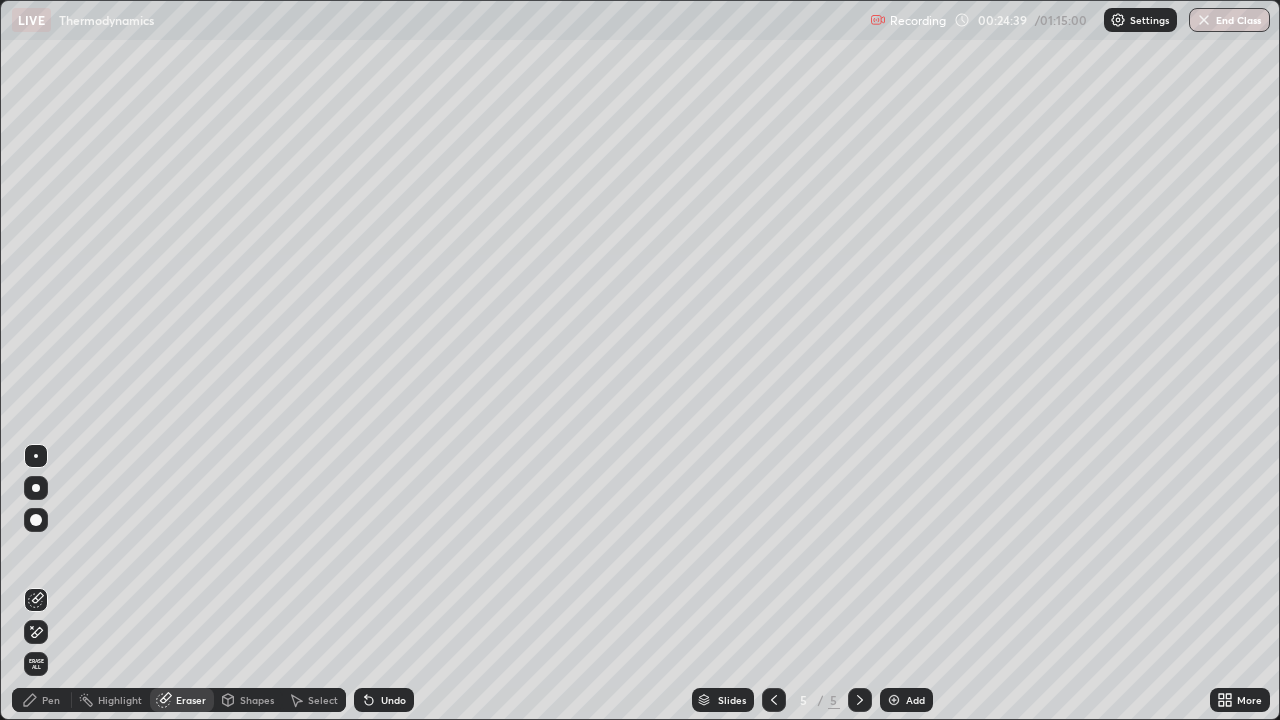 click 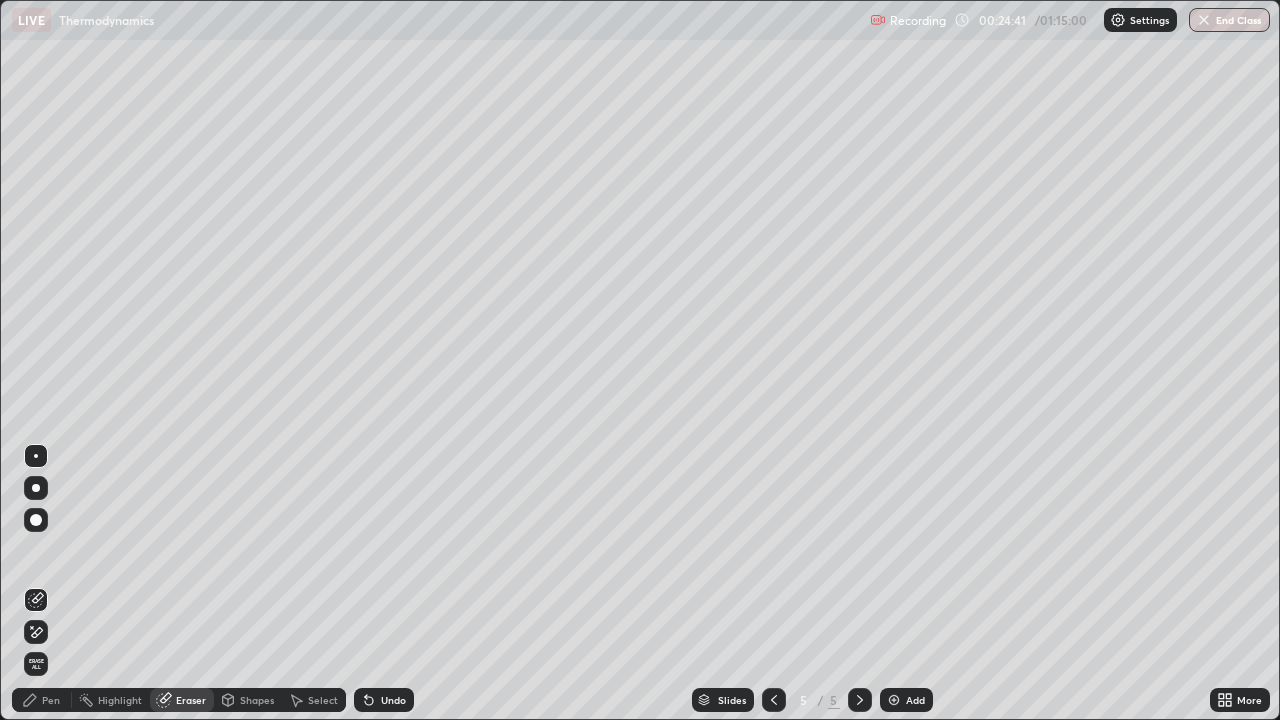 click on "Pen" at bounding box center (42, 700) 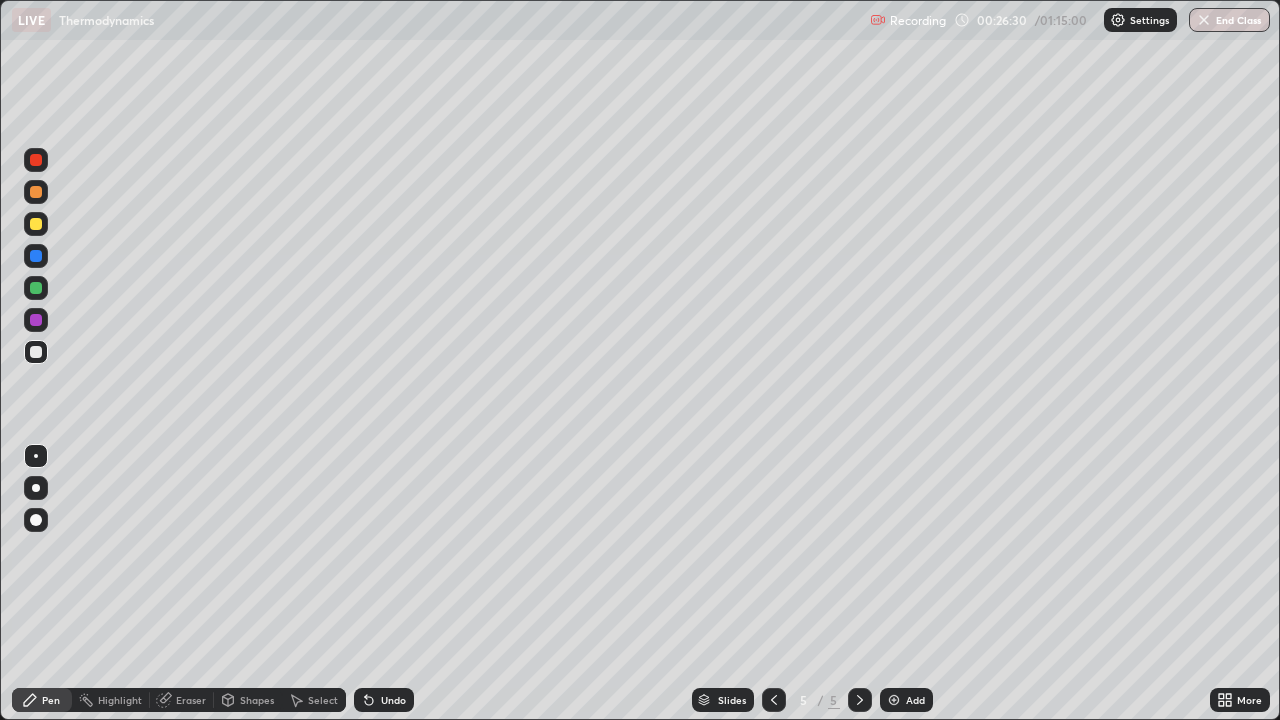 click on "Eraser" at bounding box center [191, 700] 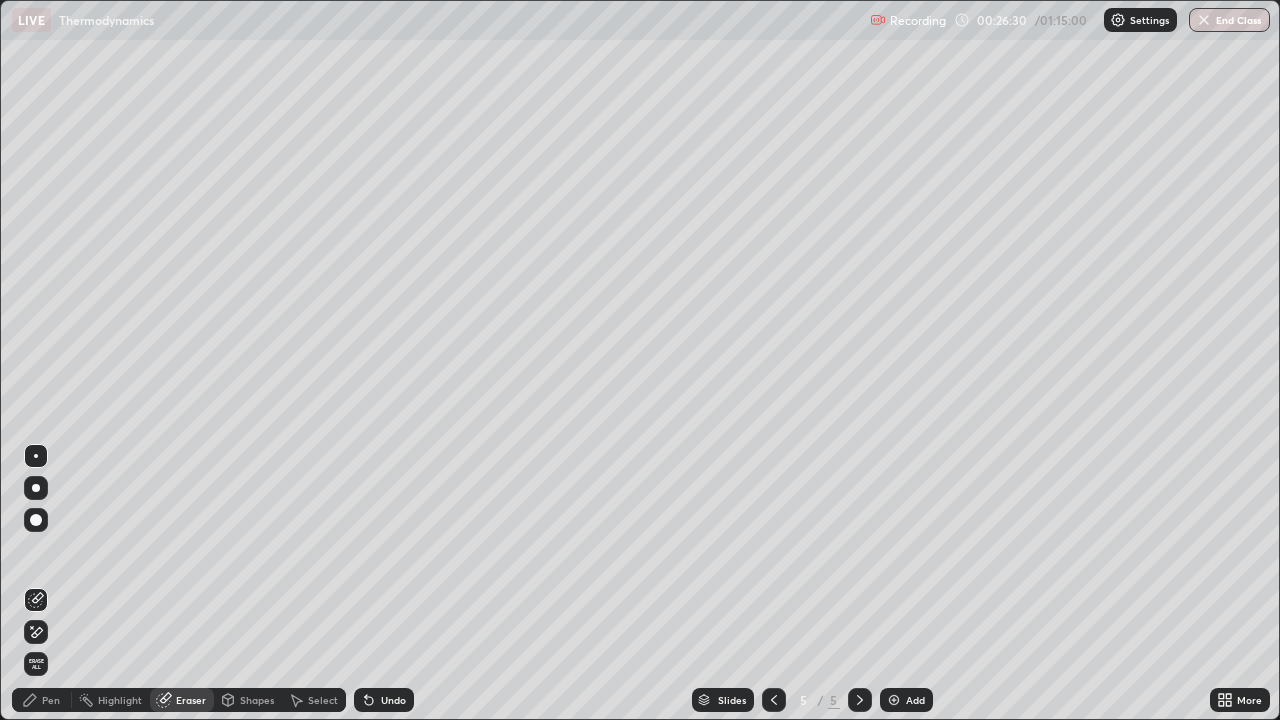 click 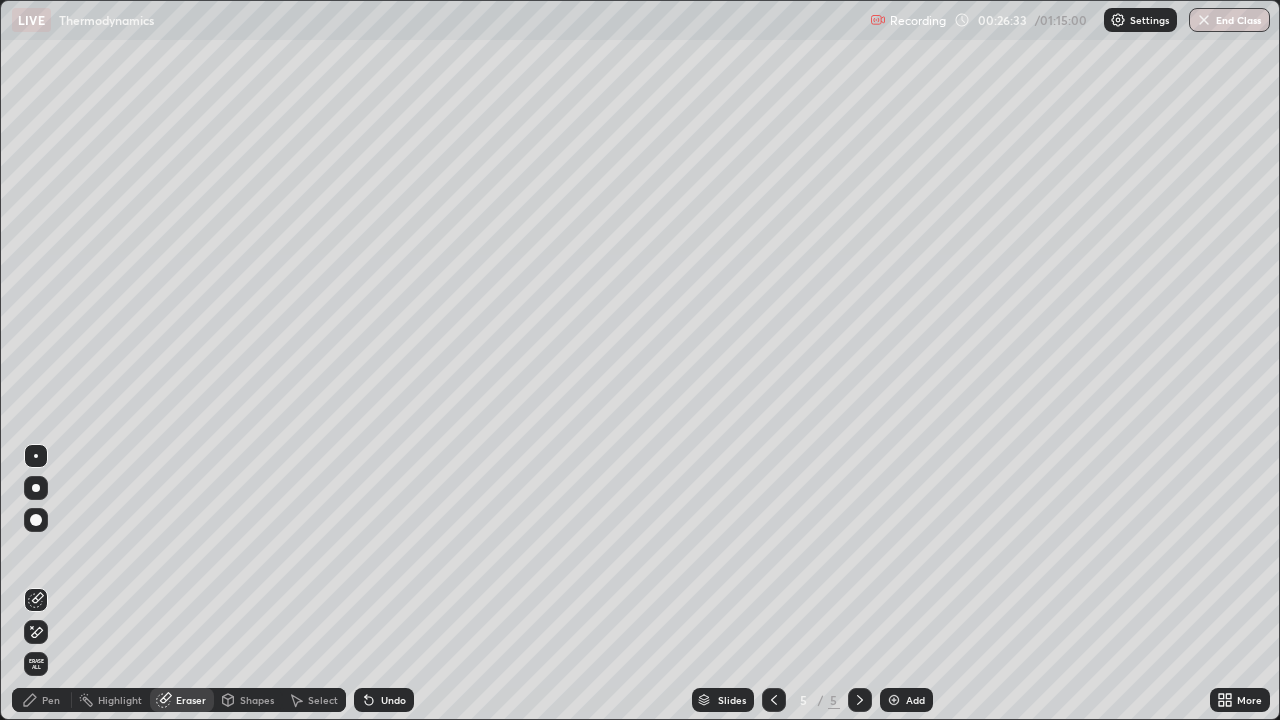 click on "Pen" at bounding box center (51, 700) 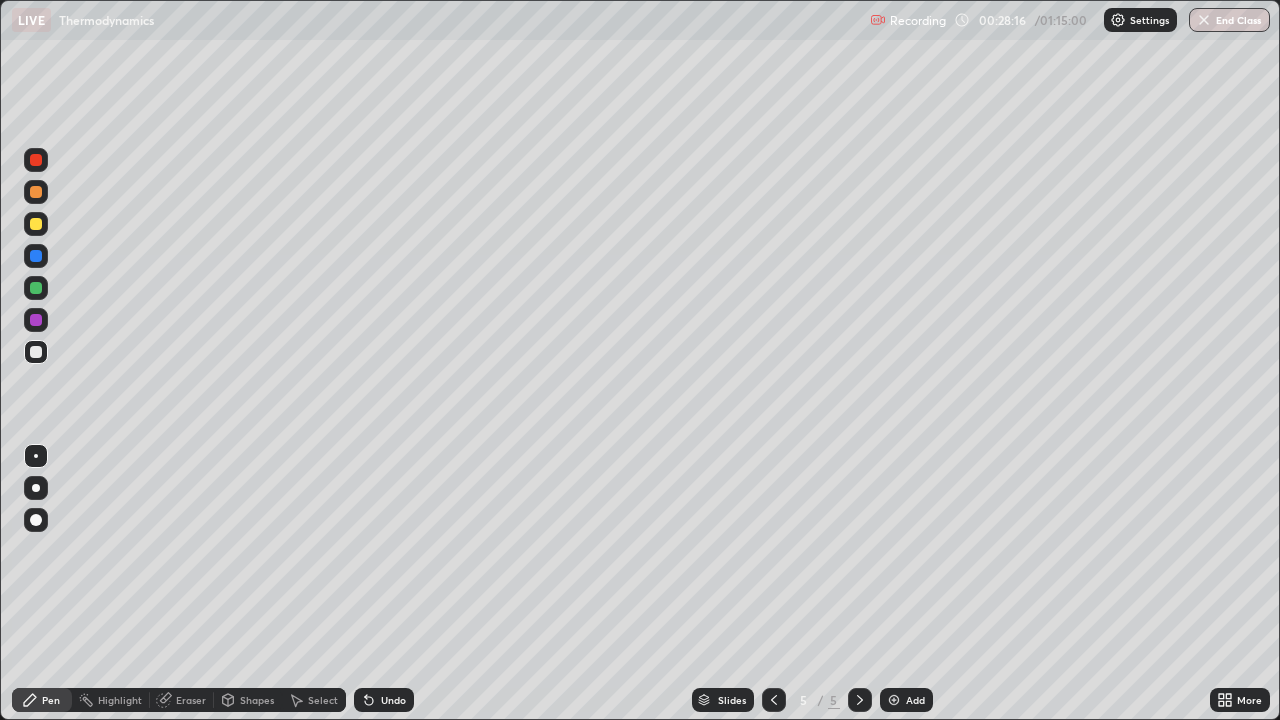click at bounding box center [36, 224] 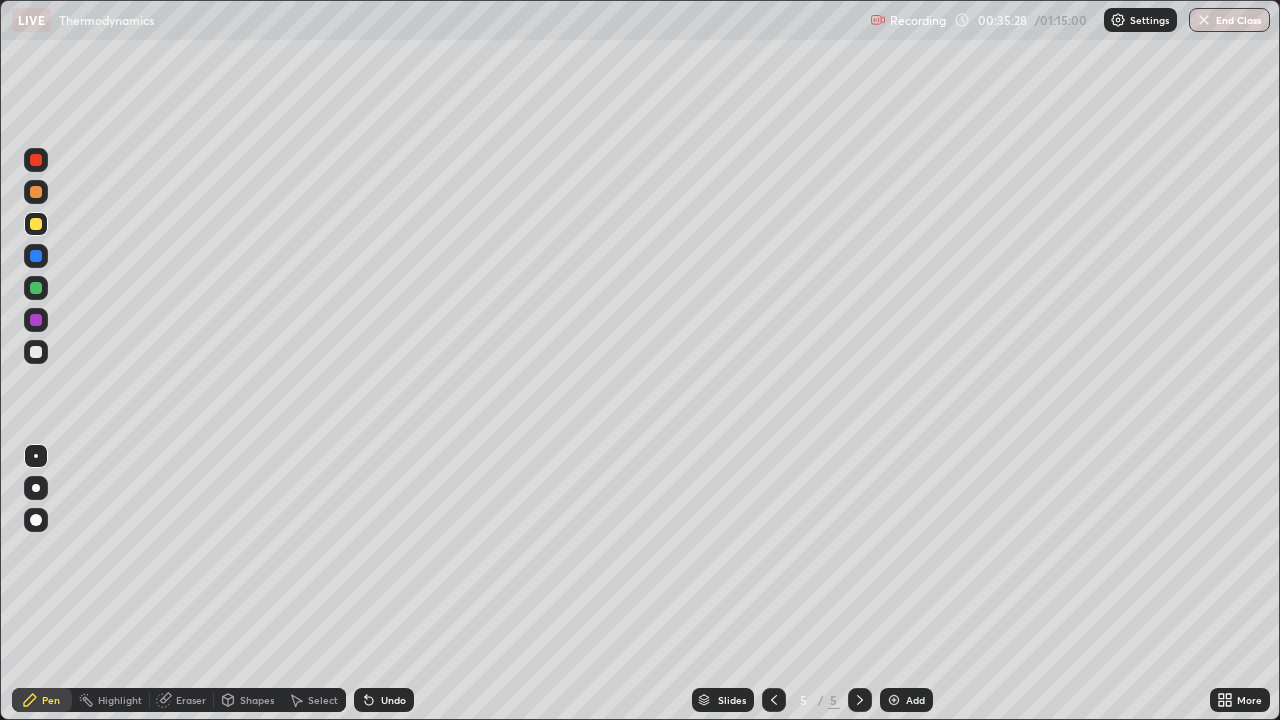 click at bounding box center [894, 700] 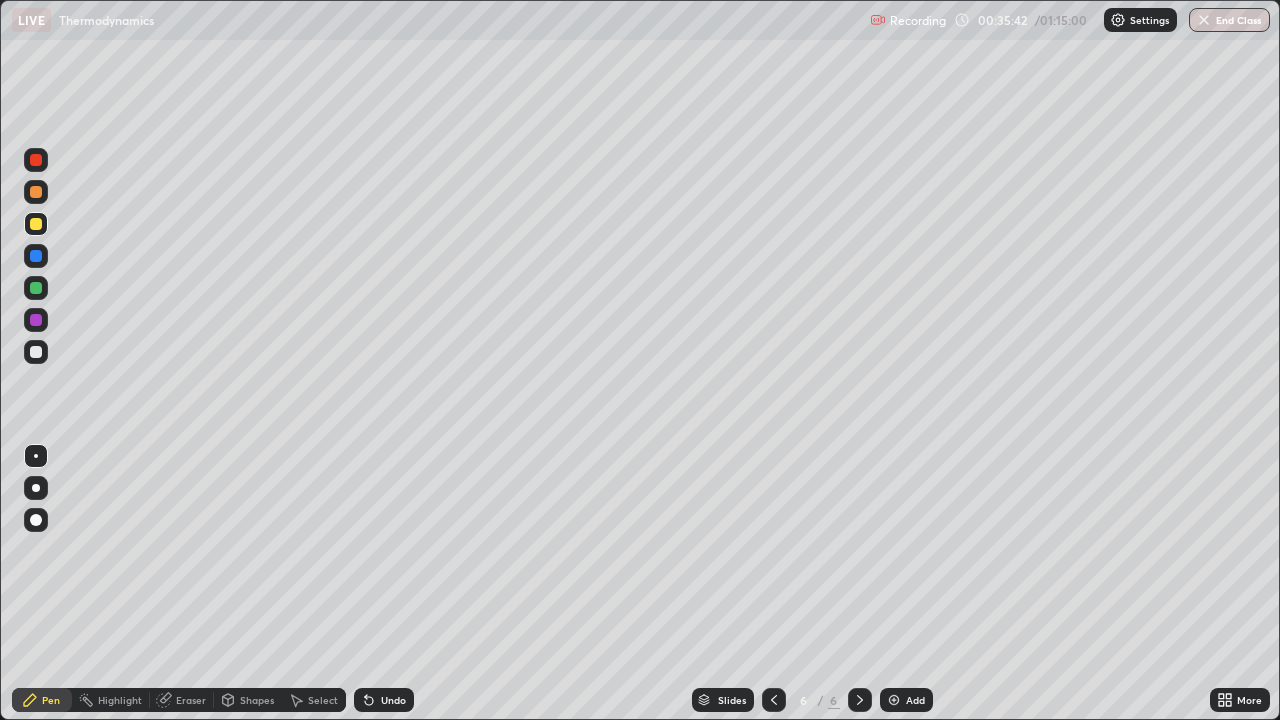 click at bounding box center [36, 352] 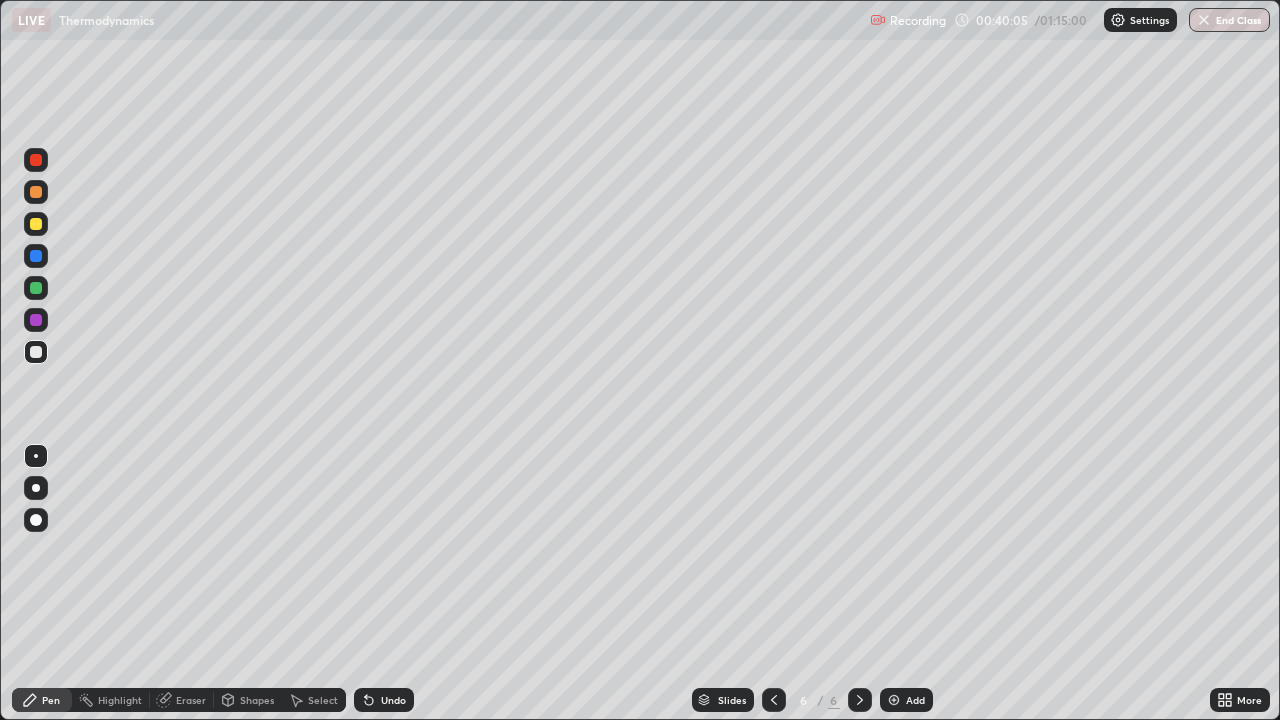 click at bounding box center [36, 224] 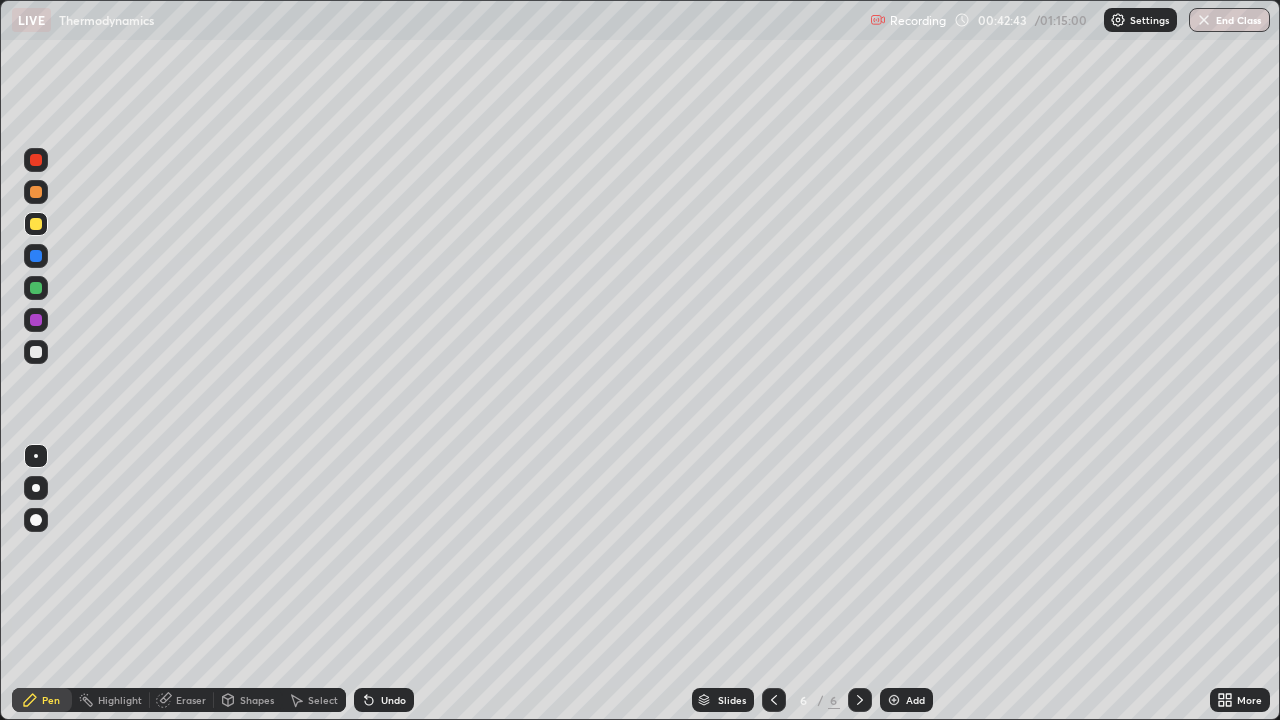 click at bounding box center (36, 352) 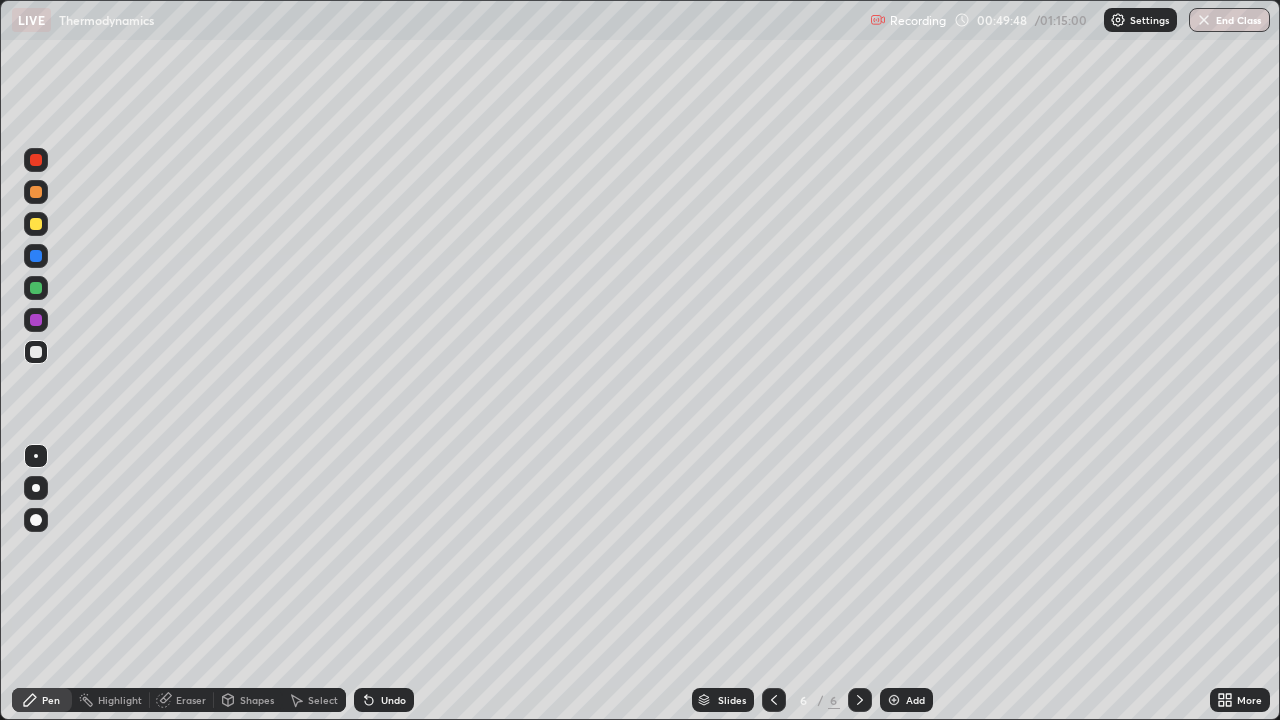 click on "Add" at bounding box center (906, 700) 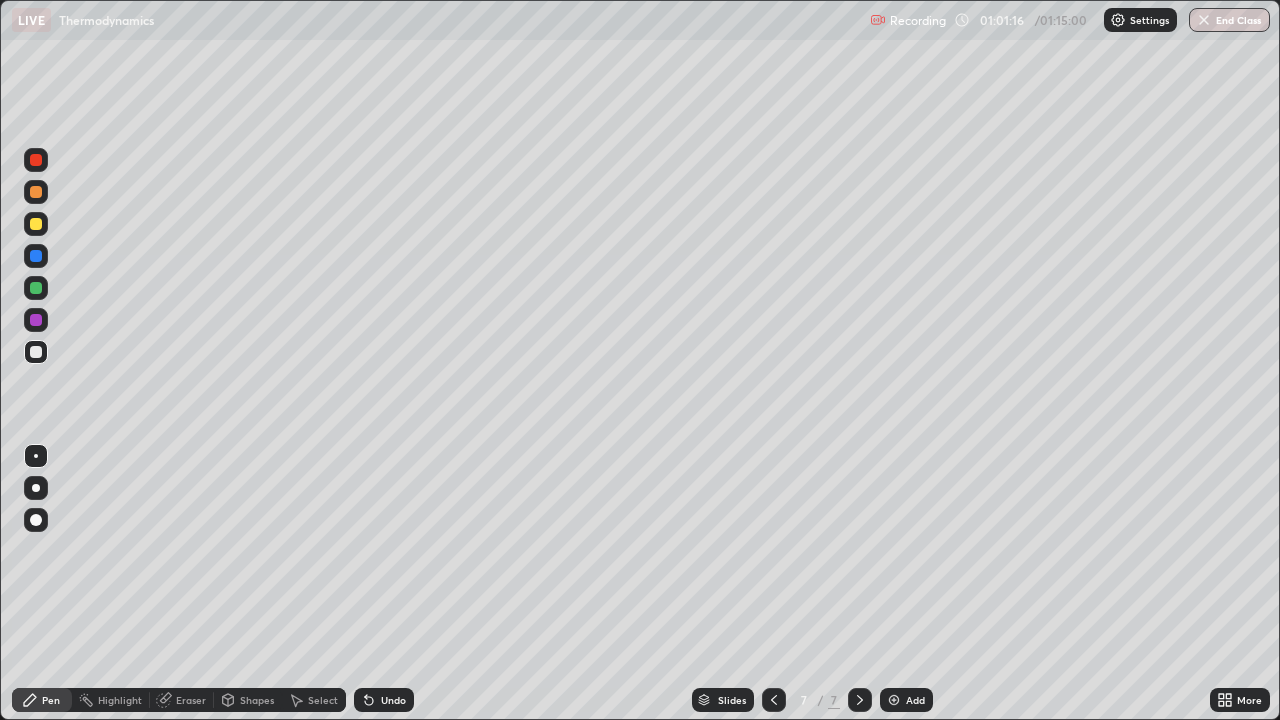 click at bounding box center [894, 700] 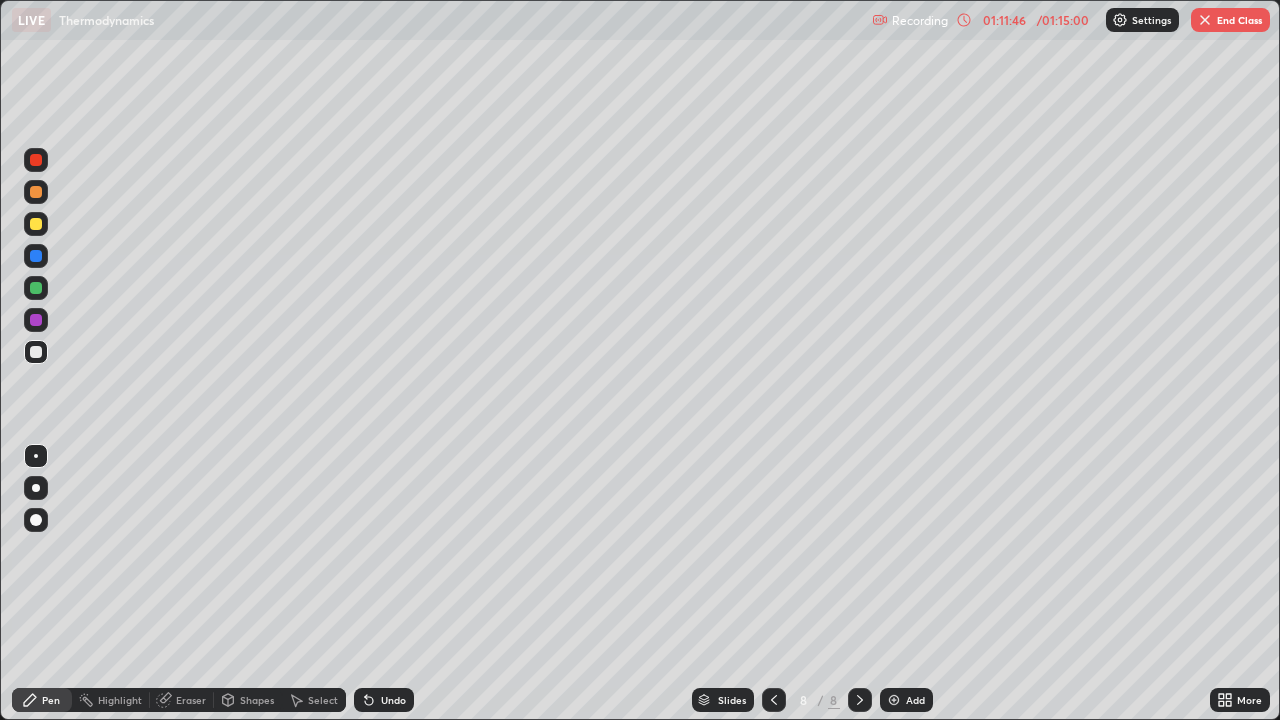 click on "Add" at bounding box center (915, 700) 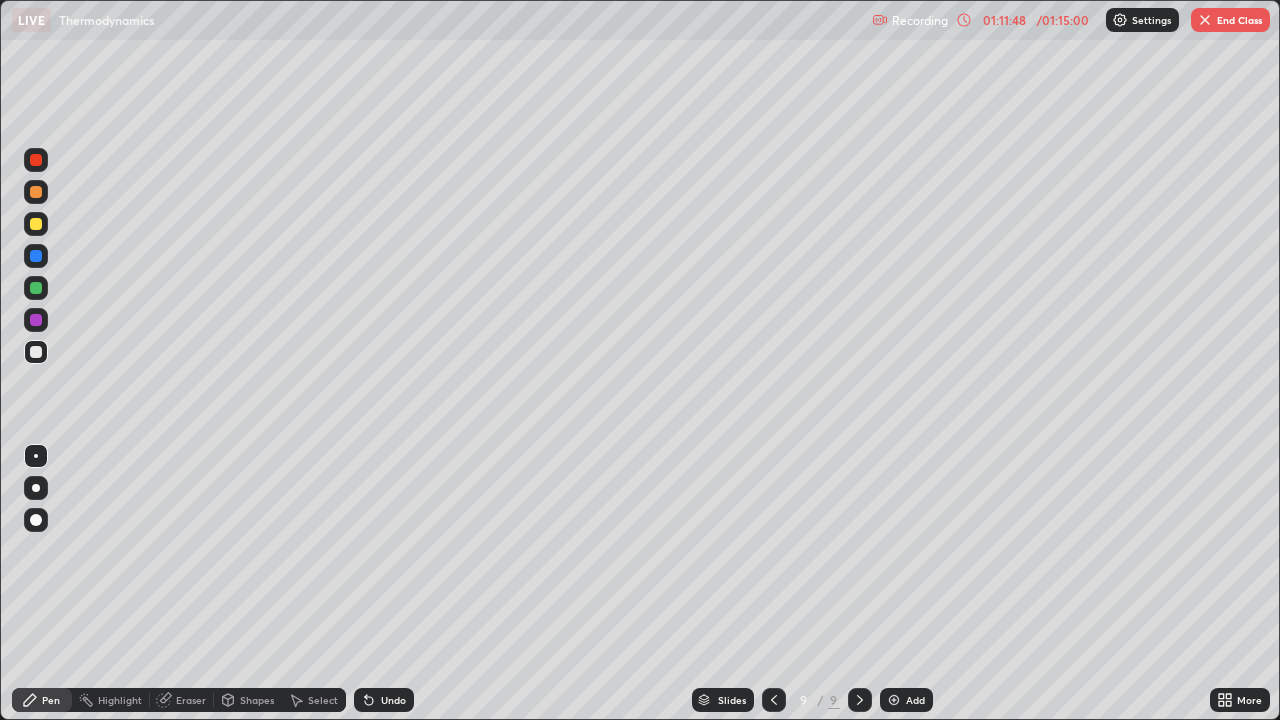 click at bounding box center (36, 224) 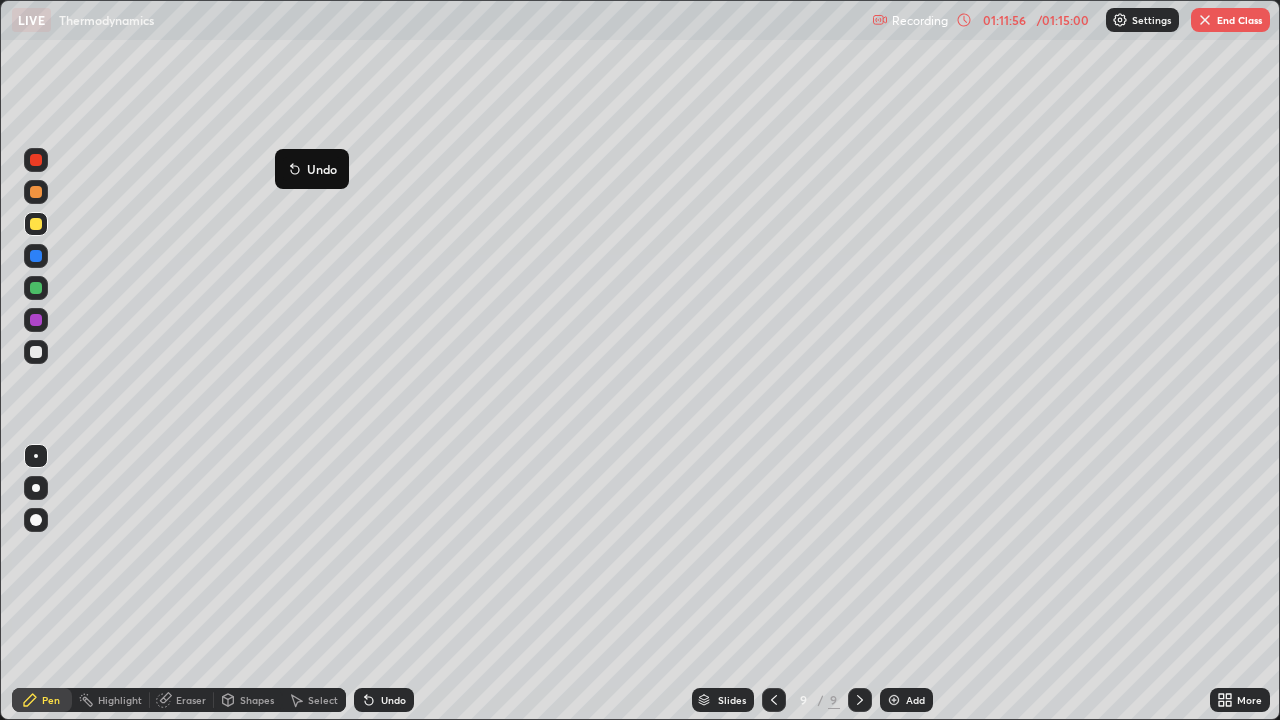 click on "Undo" at bounding box center [312, 169] 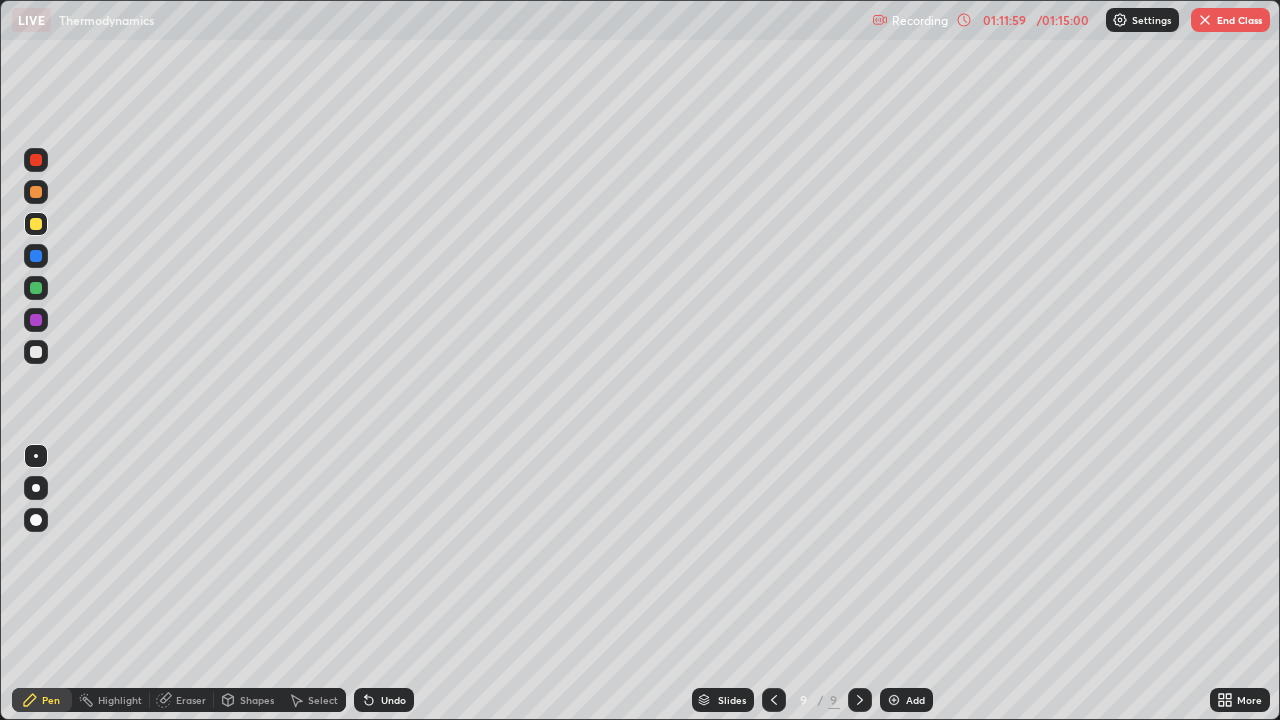 click on "Eraser" at bounding box center [182, 700] 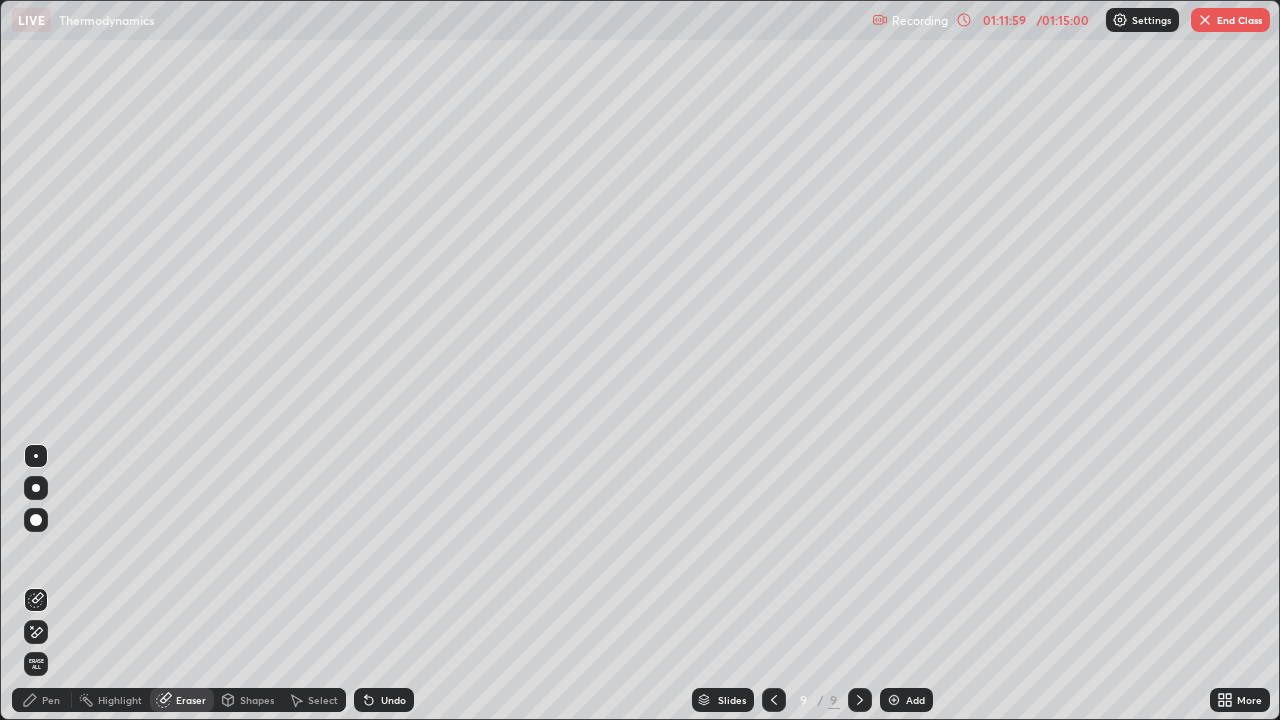 click 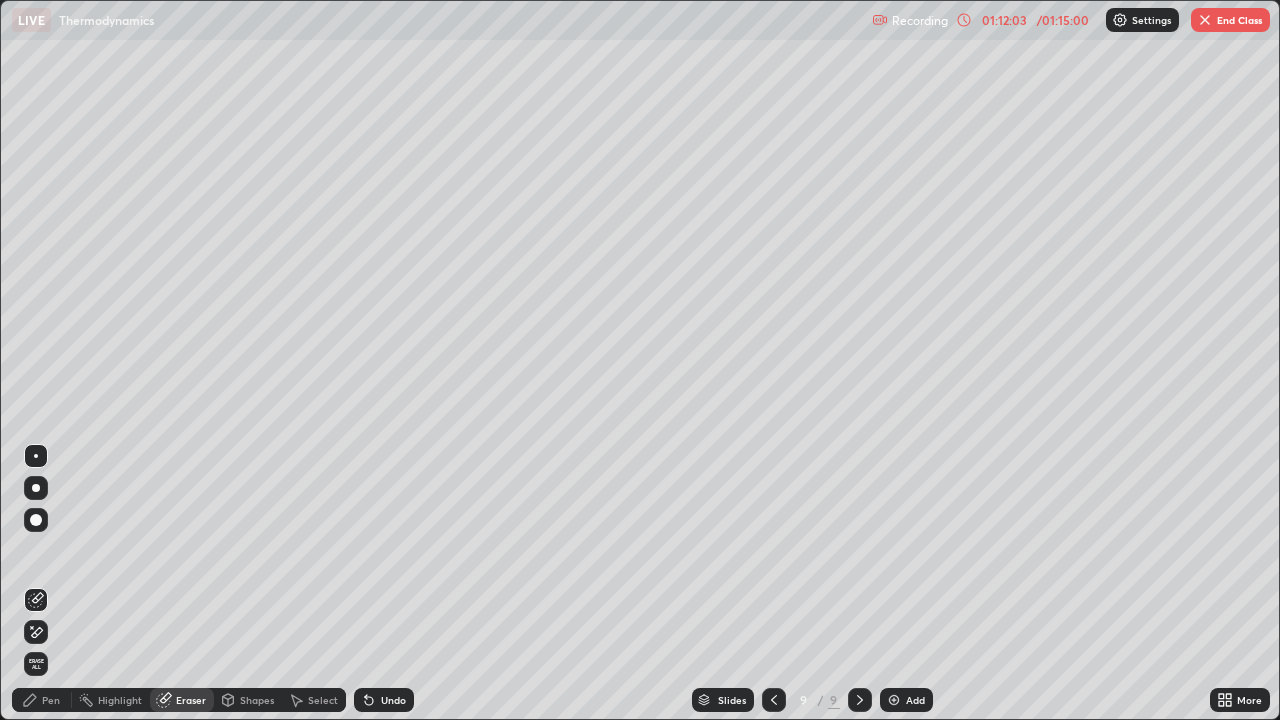 click on "Pen" at bounding box center (51, 700) 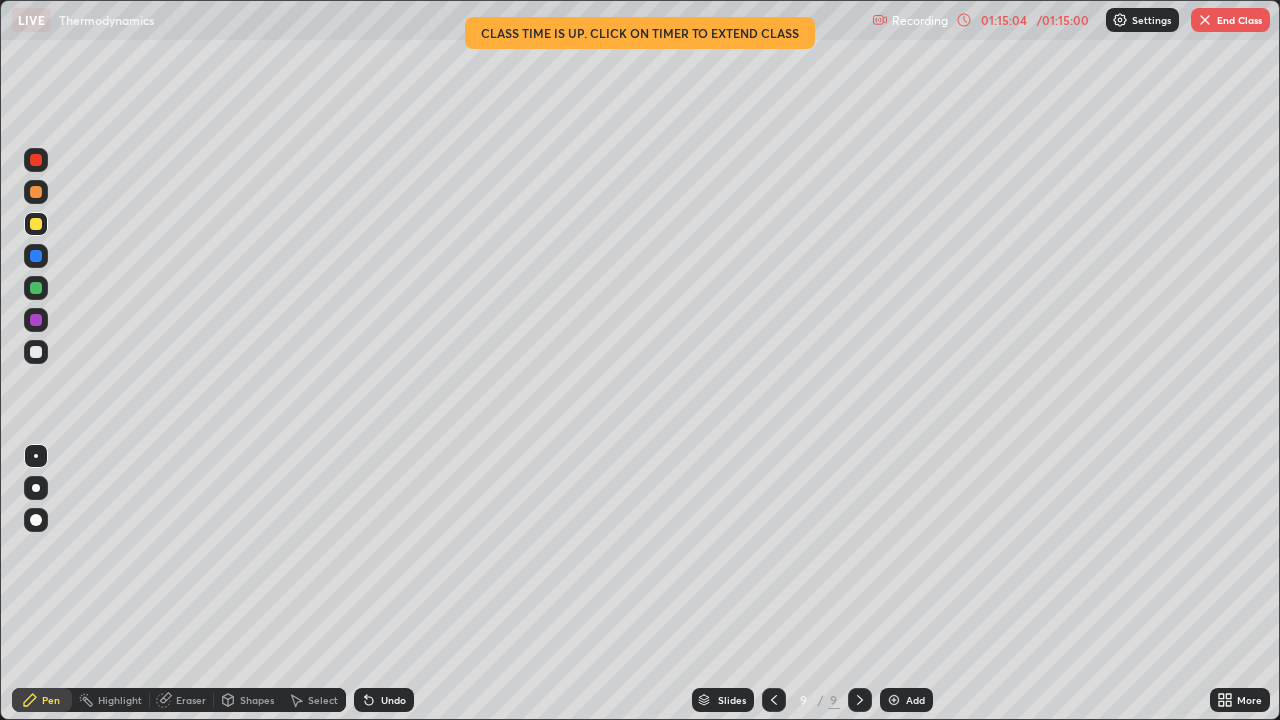 click on "01:15:04" at bounding box center [1004, 20] 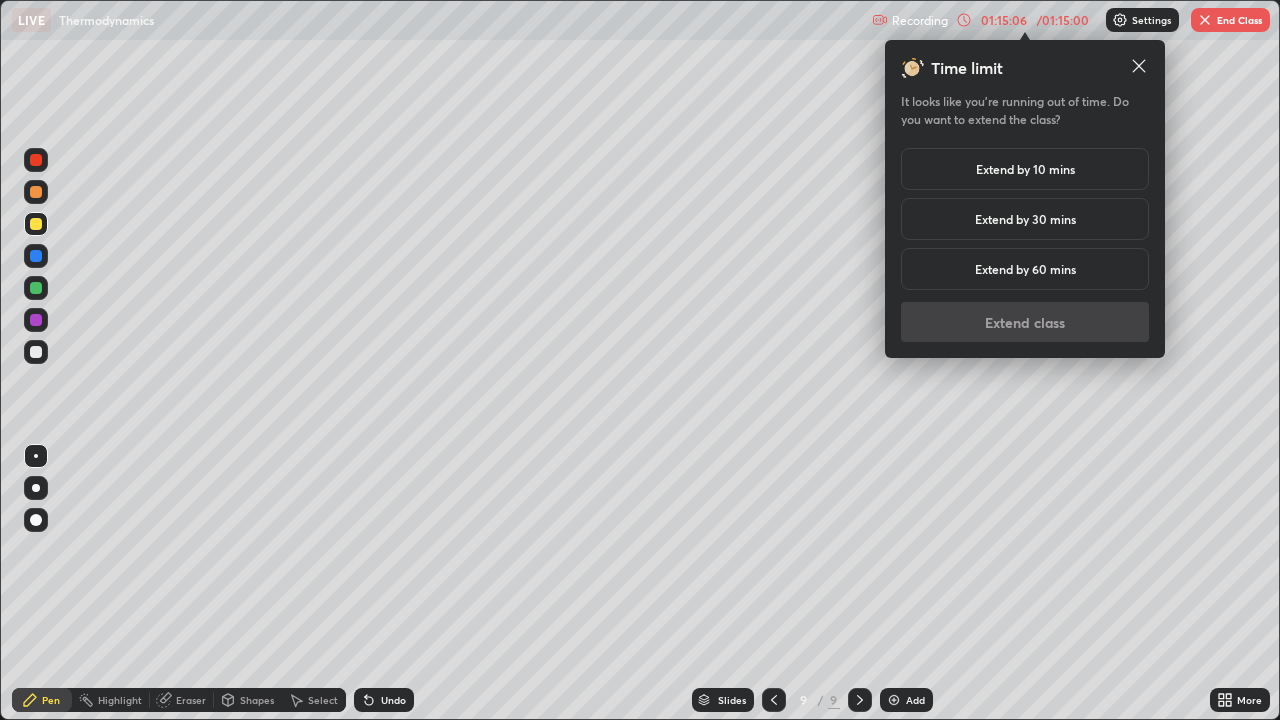 click on "Extend by 30 mins" at bounding box center (1025, 219) 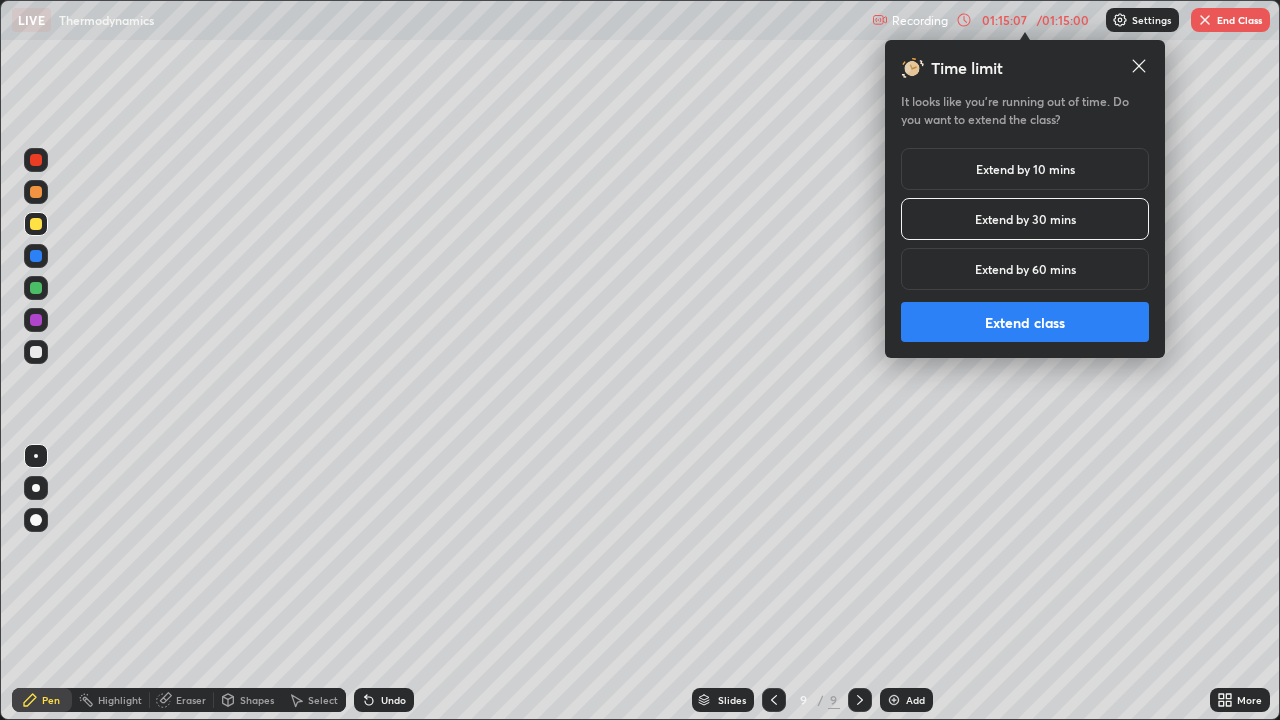 click on "Extend class" at bounding box center [1025, 322] 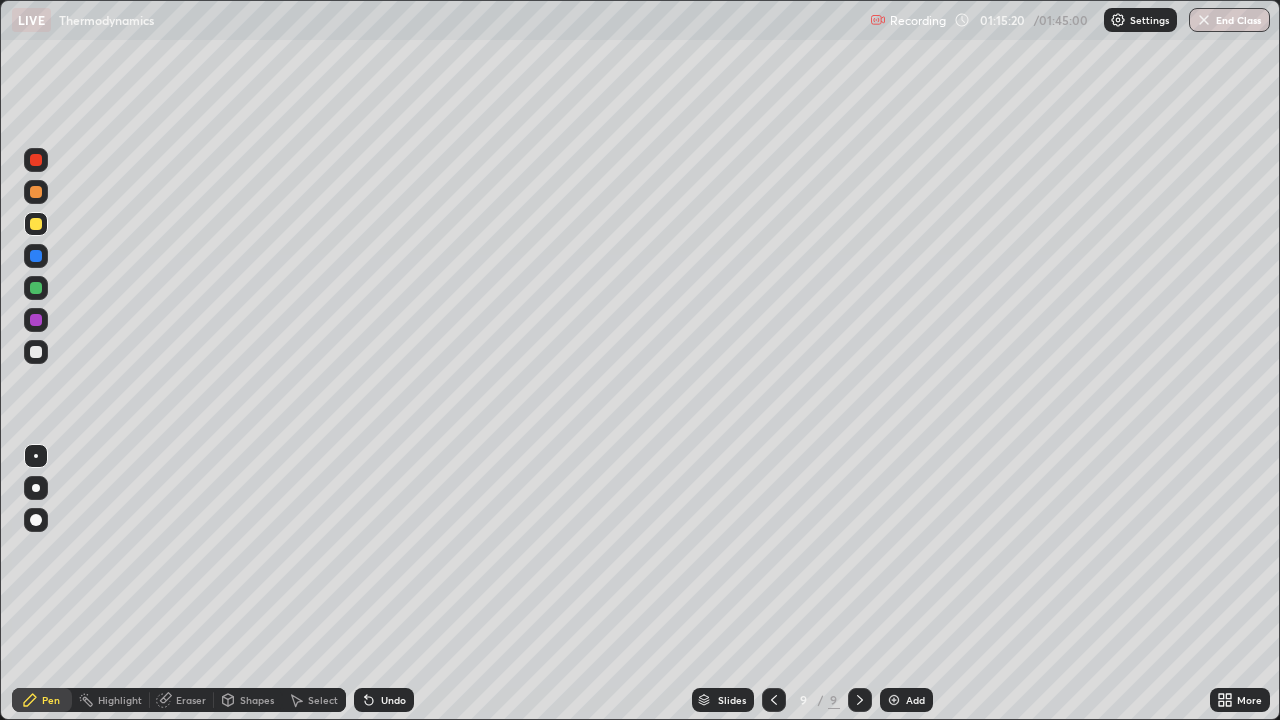 click on "Eraser" at bounding box center [182, 700] 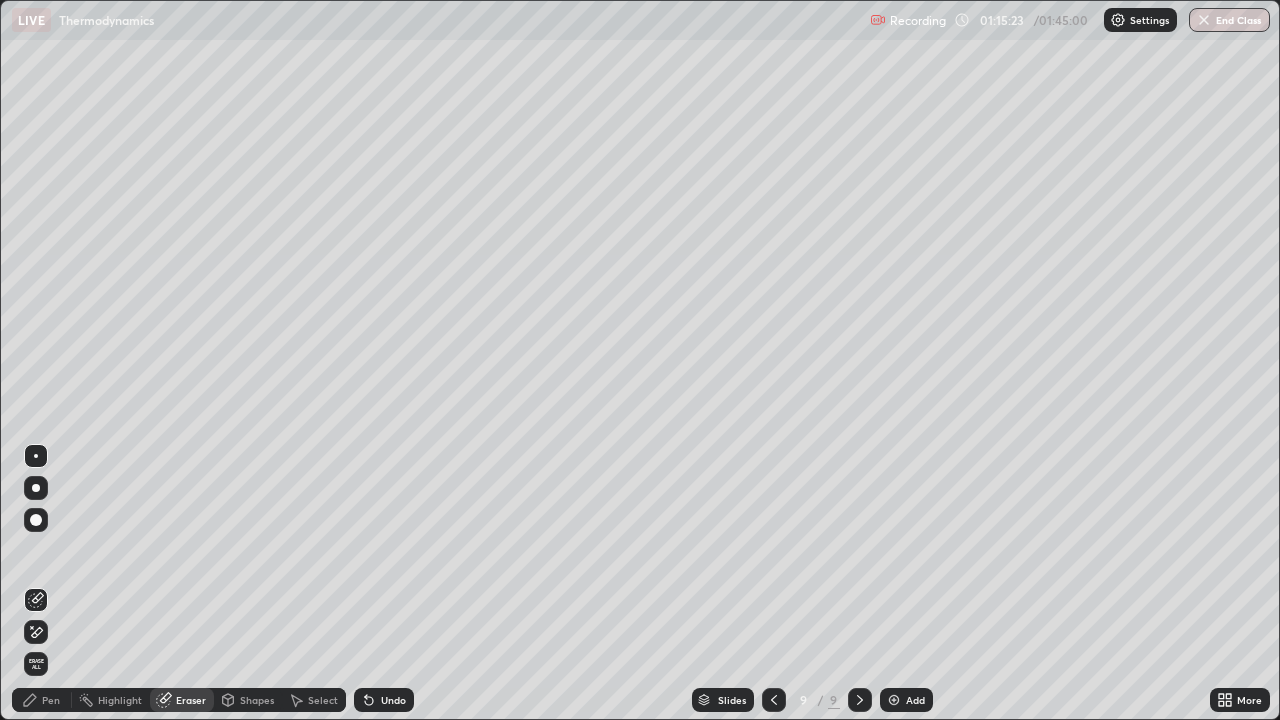 click 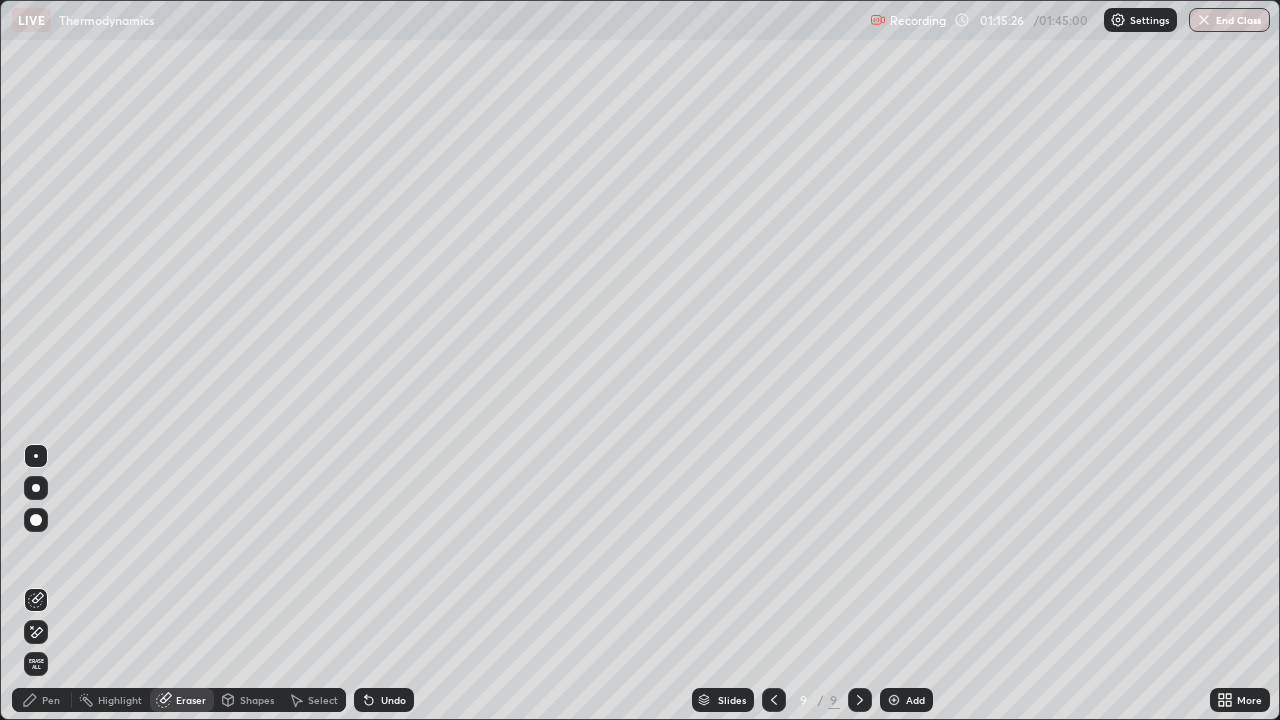 click 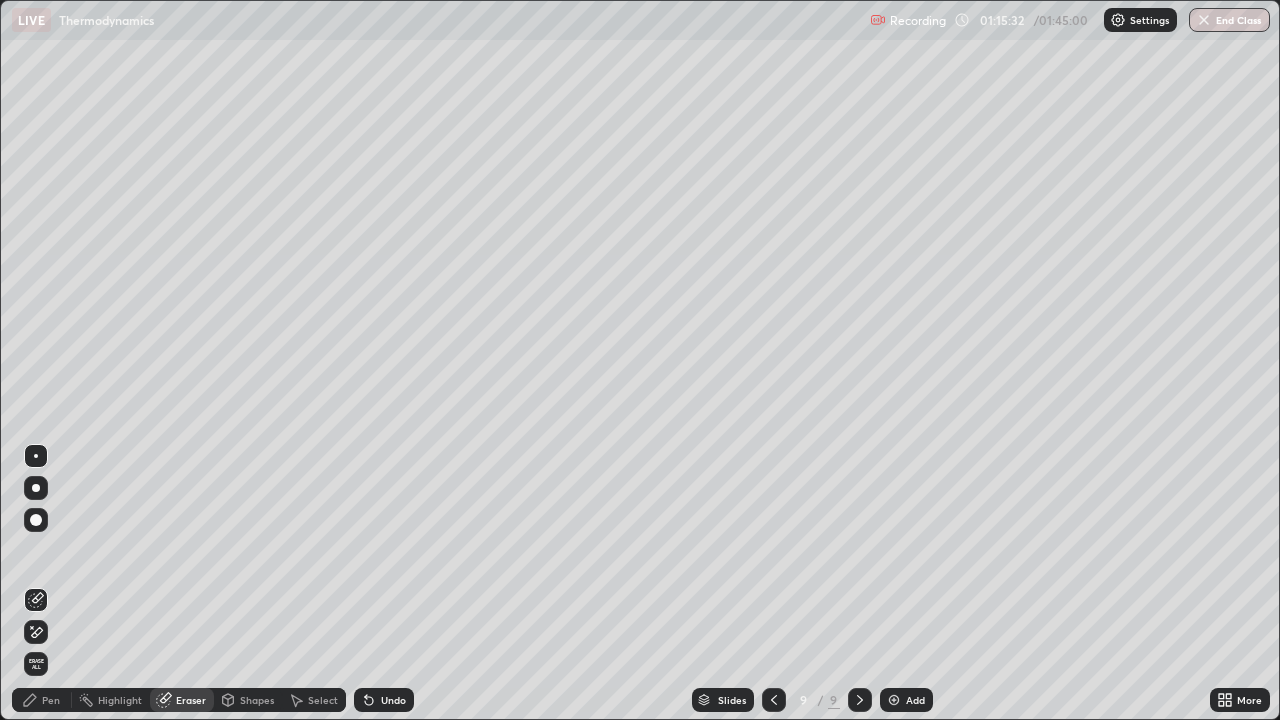 click on "Pen" at bounding box center (51, 700) 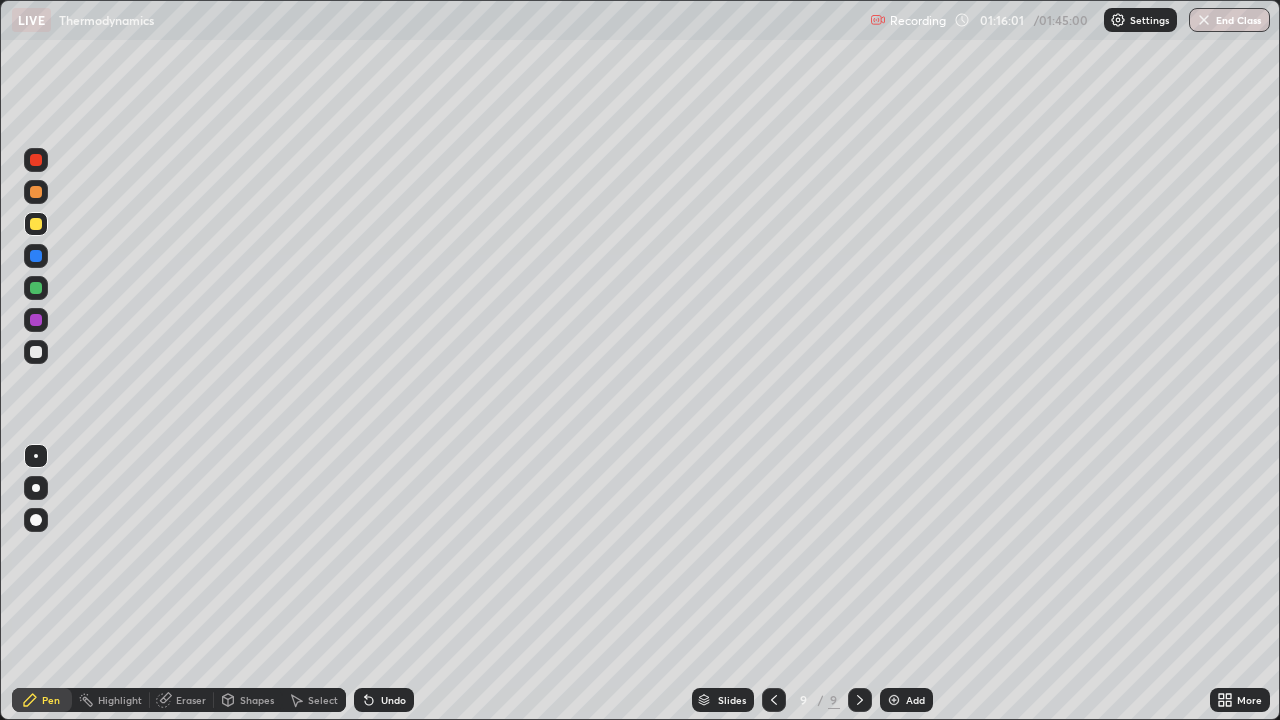 click at bounding box center (36, 224) 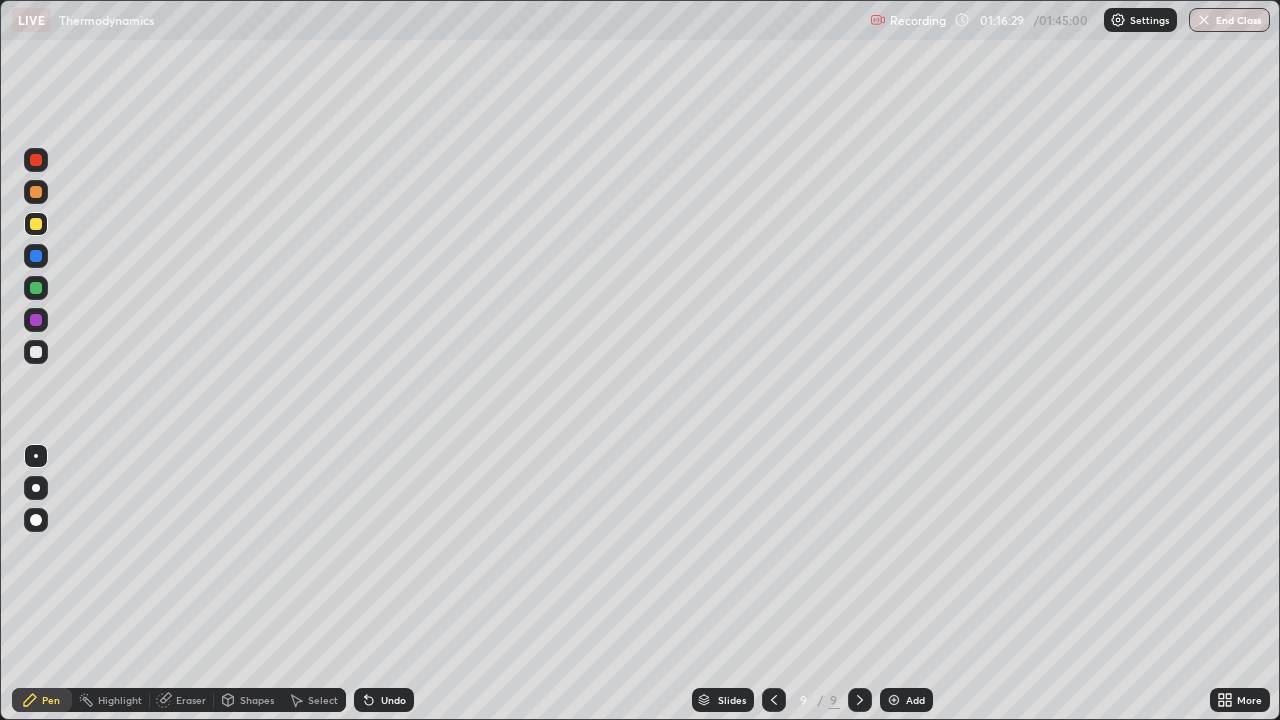 click on "Eraser" at bounding box center [191, 700] 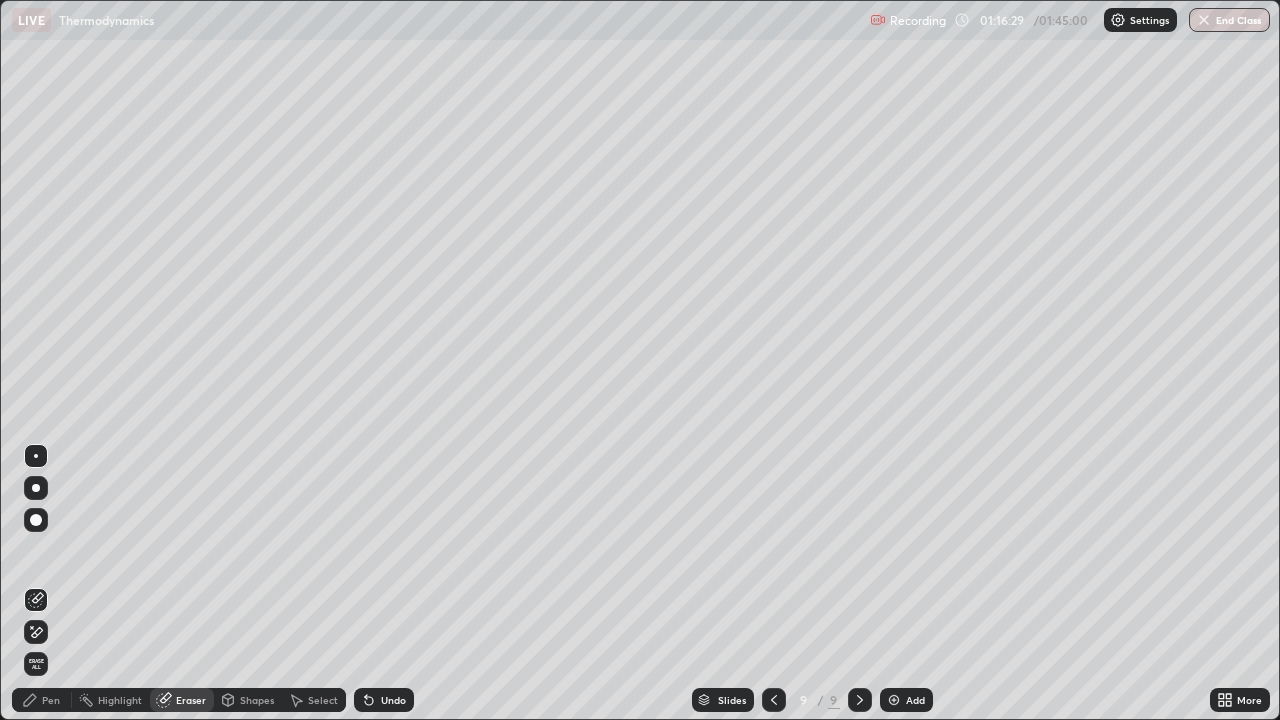 click on "Eraser" at bounding box center [191, 700] 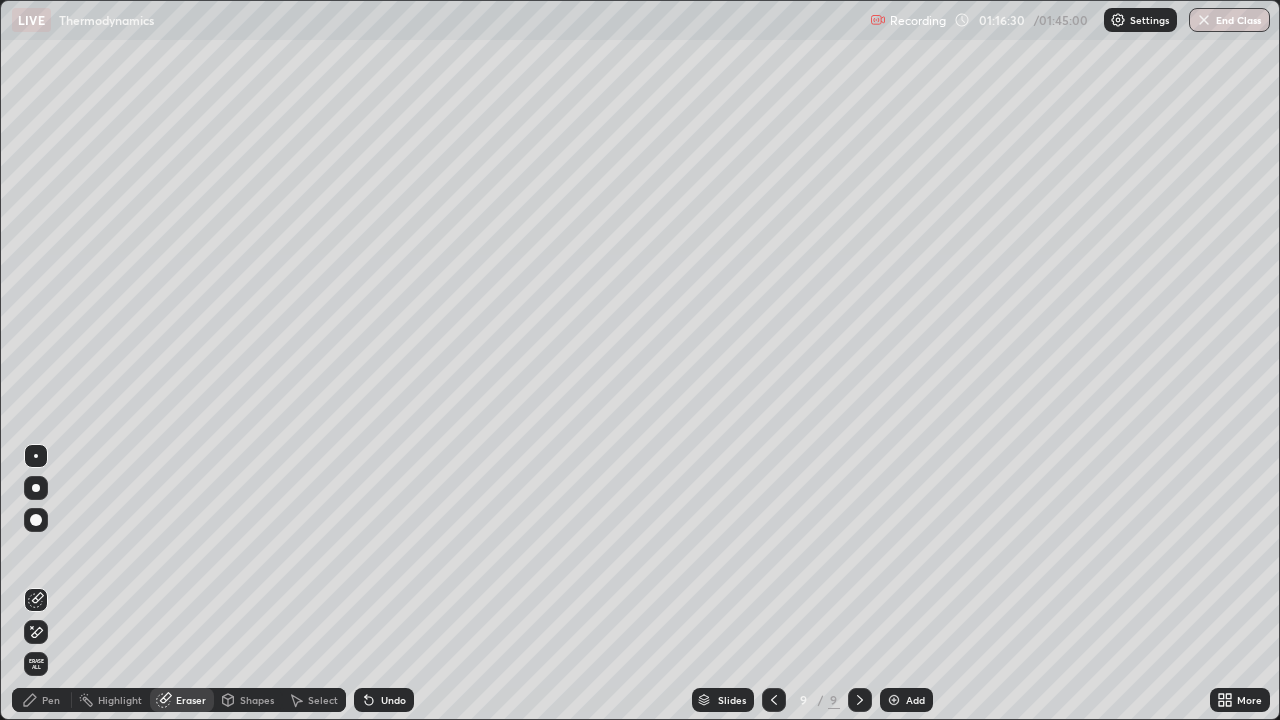 click 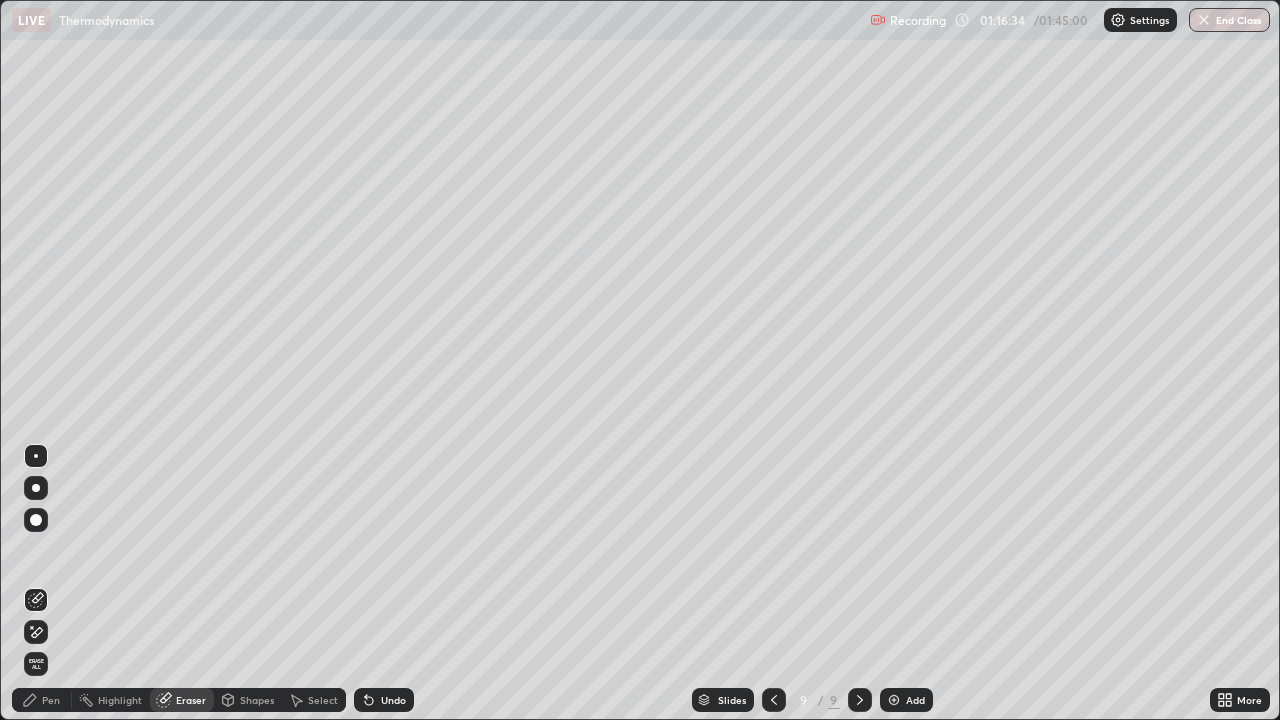 click on "Pen" at bounding box center (42, 700) 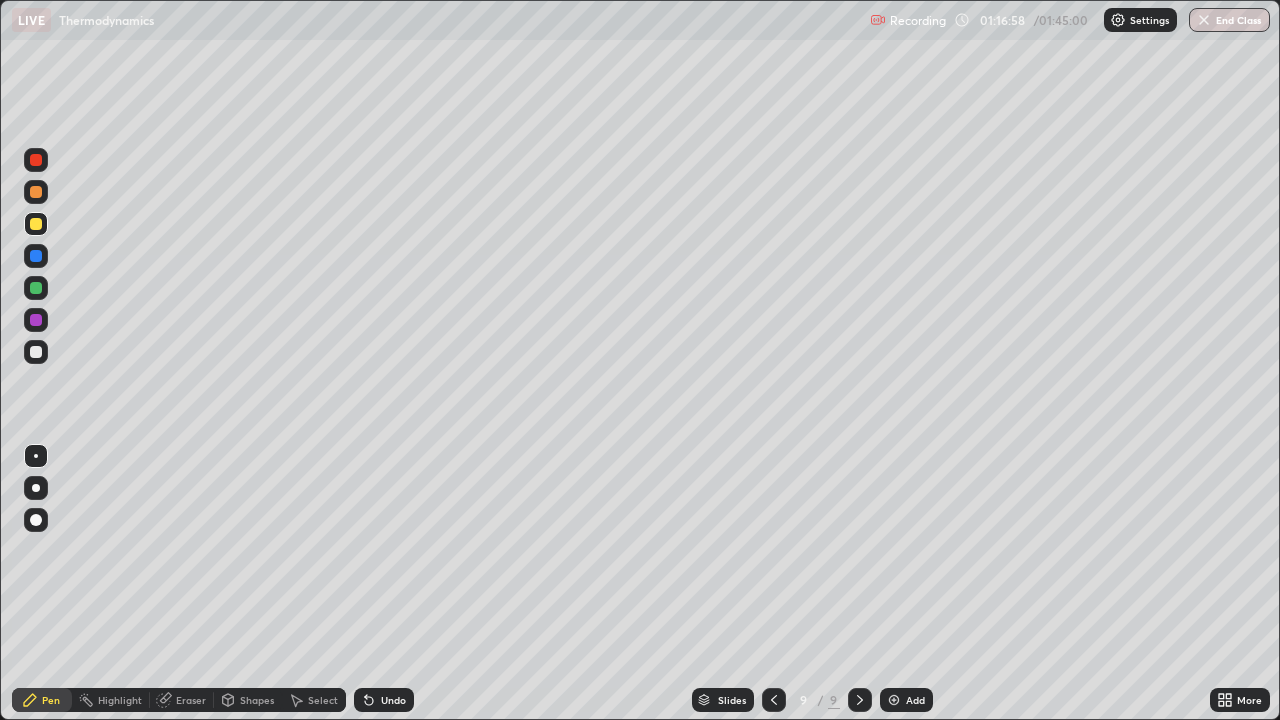 click at bounding box center (36, 352) 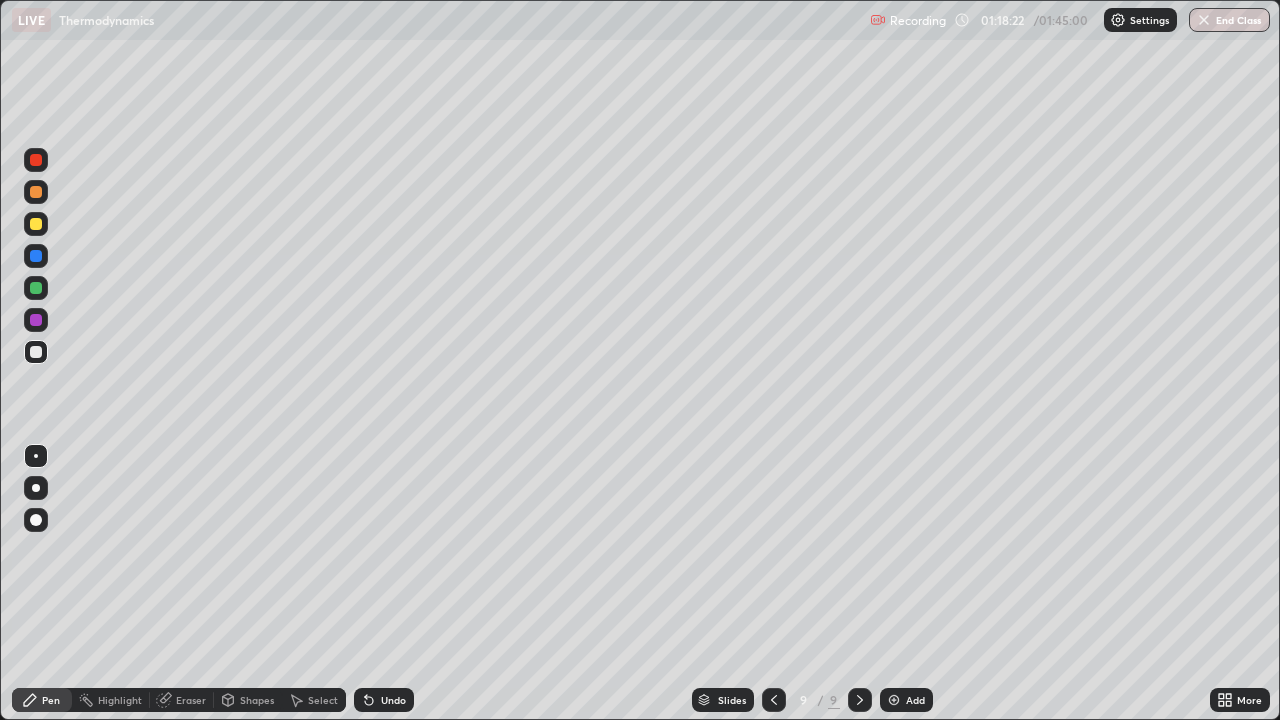 click on "Eraser" at bounding box center [182, 700] 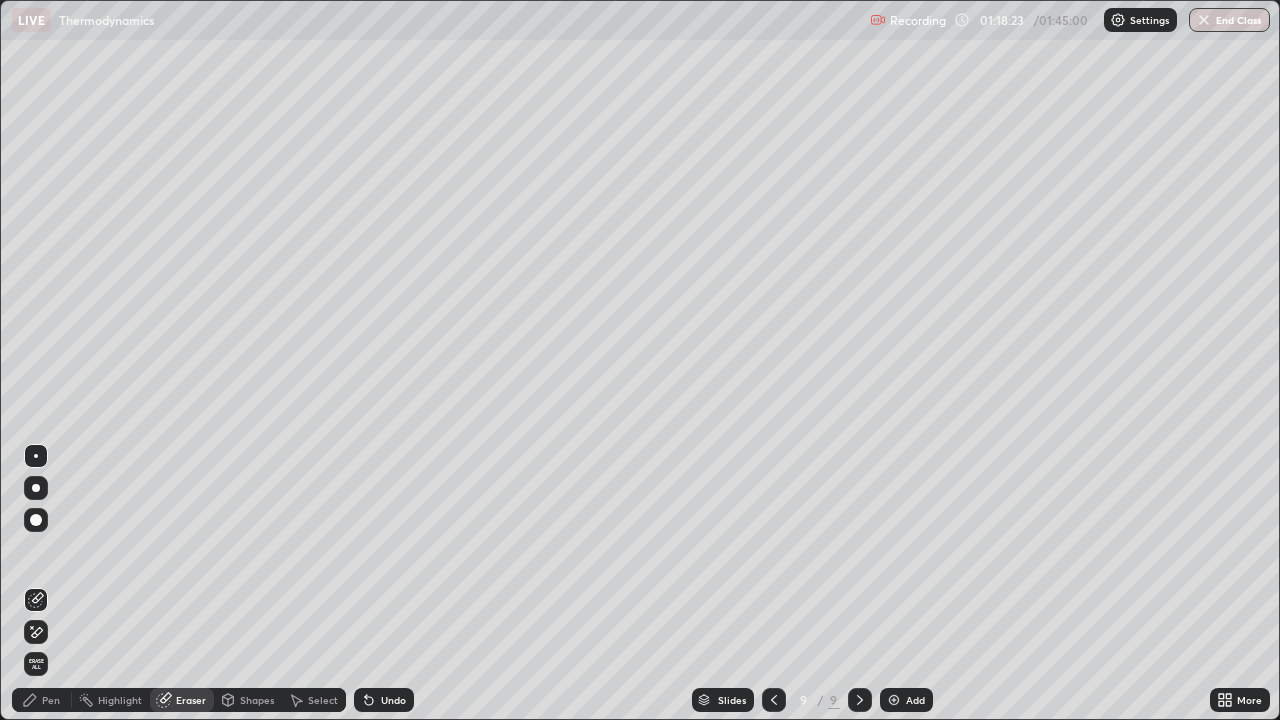 click 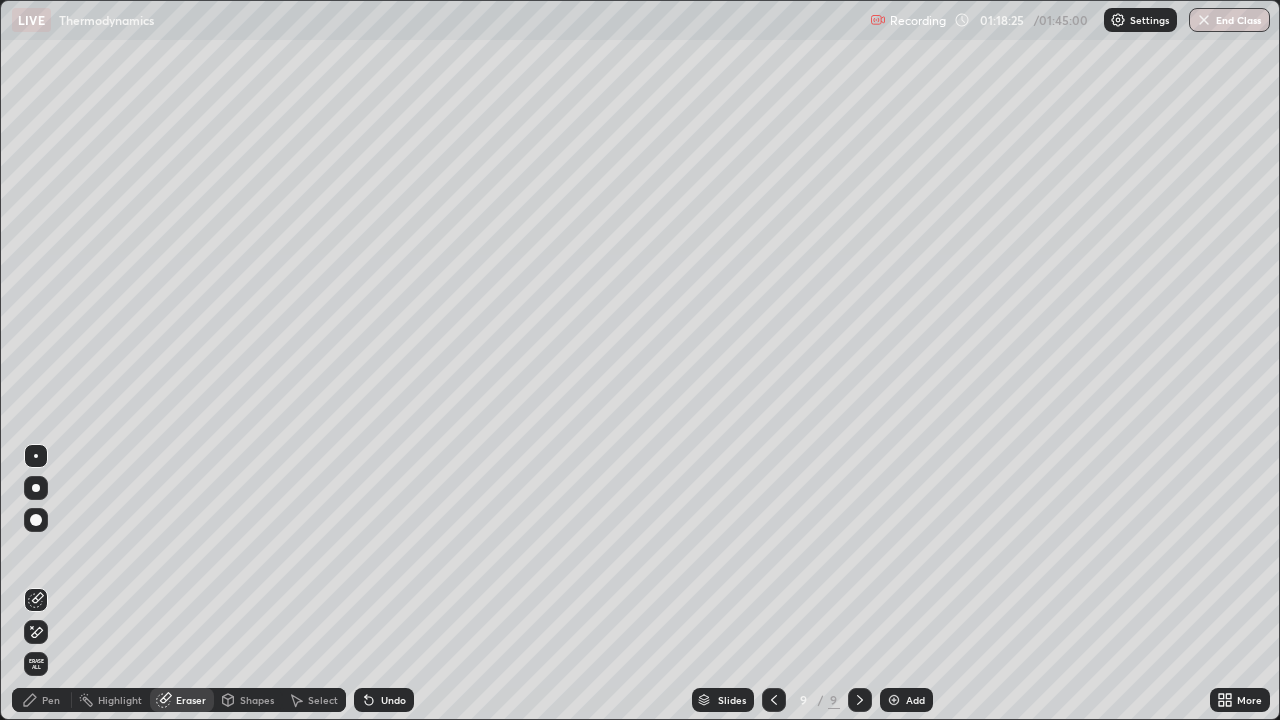 click on "Pen" at bounding box center (42, 700) 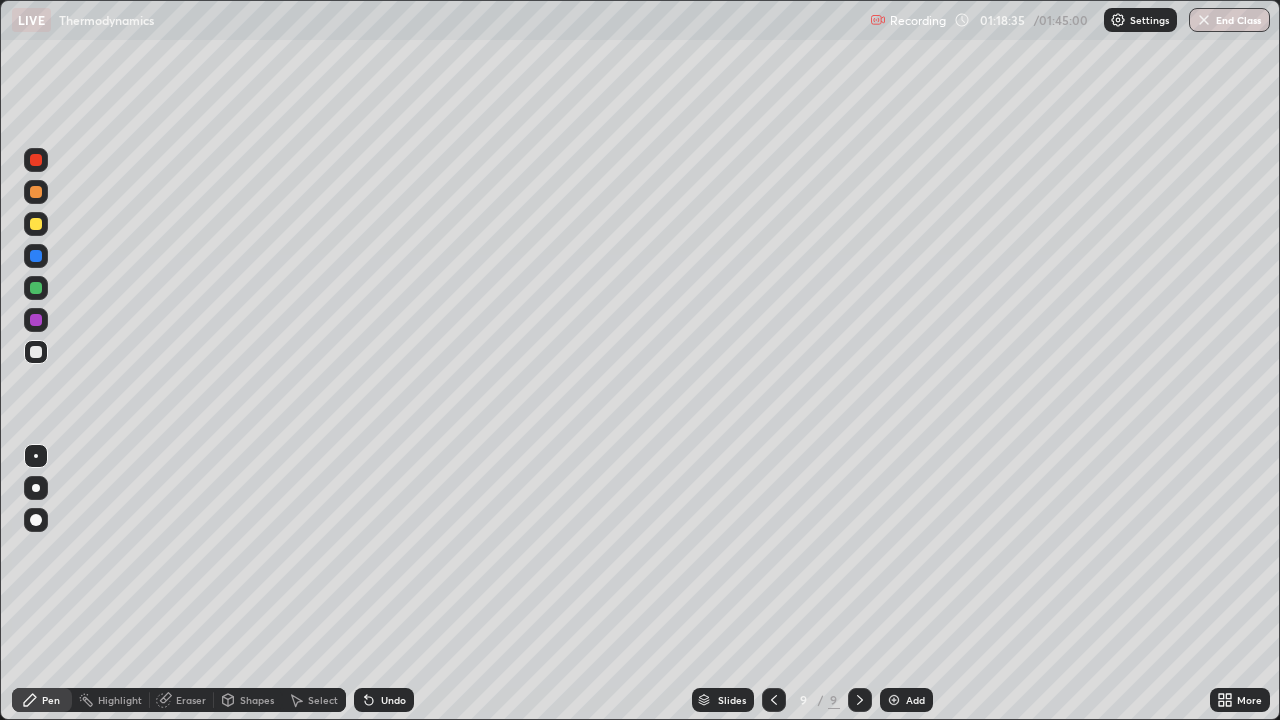 click at bounding box center (36, 288) 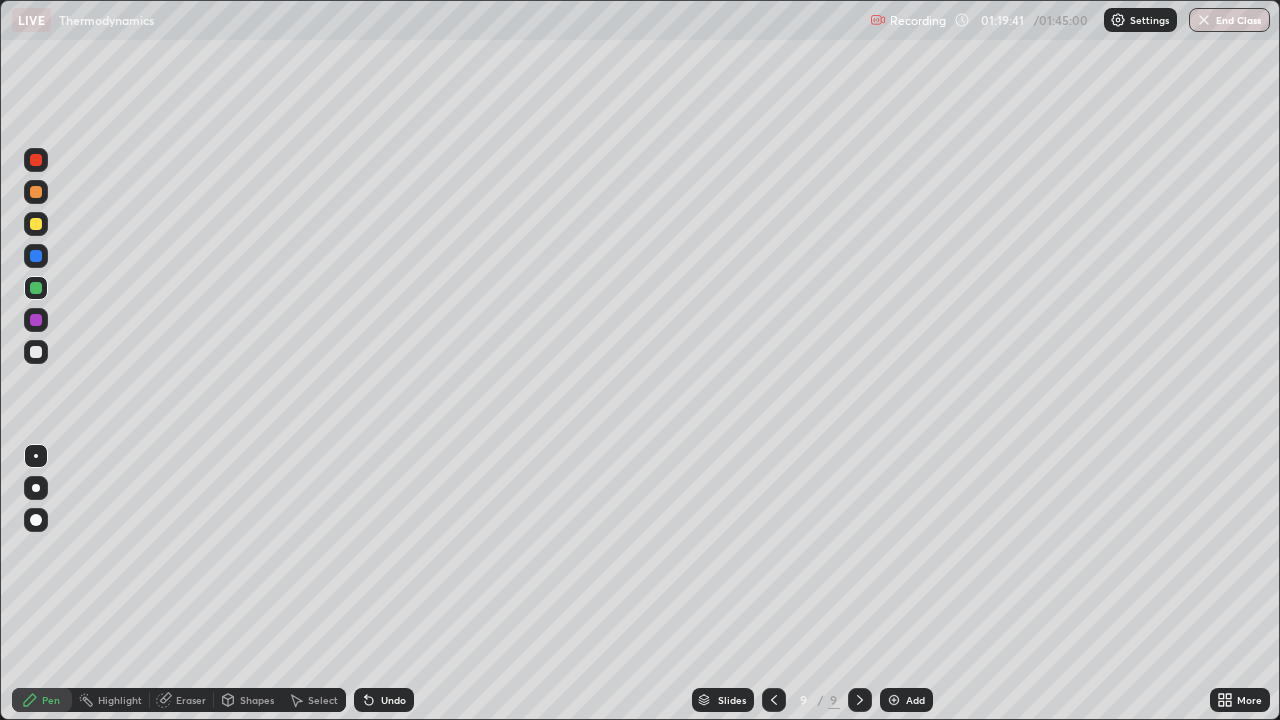 click at bounding box center [36, 224] 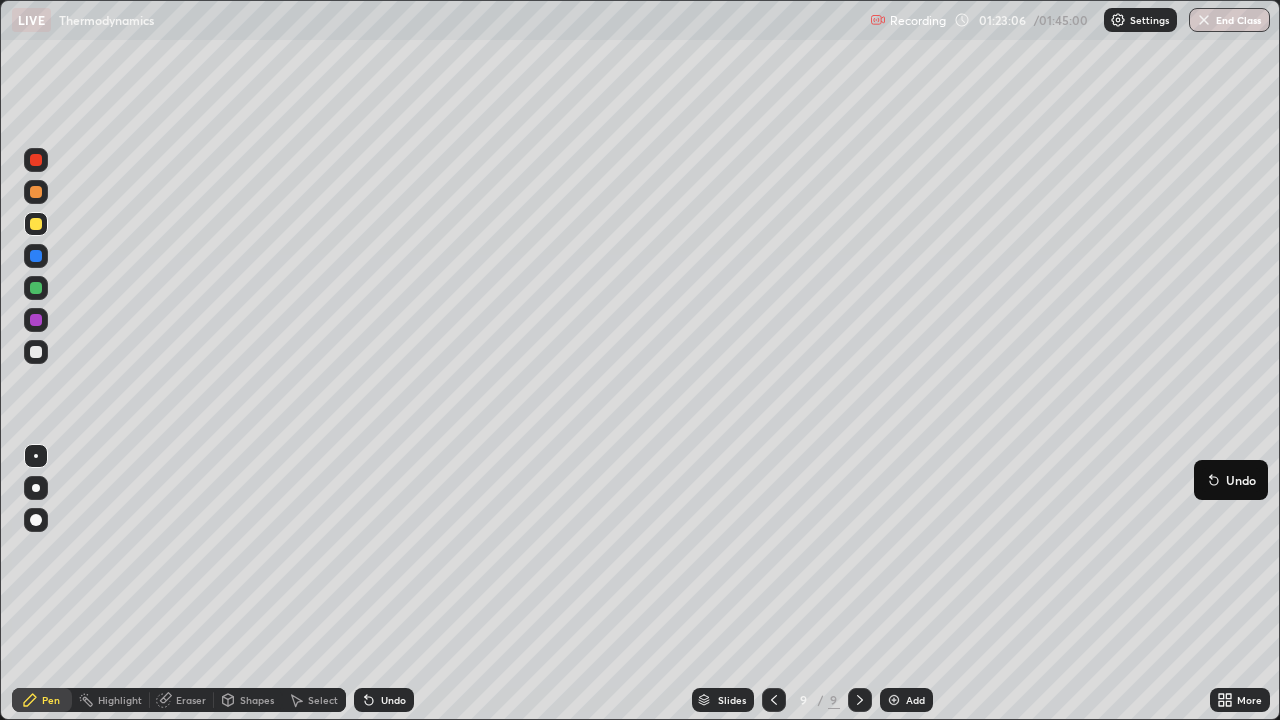 click 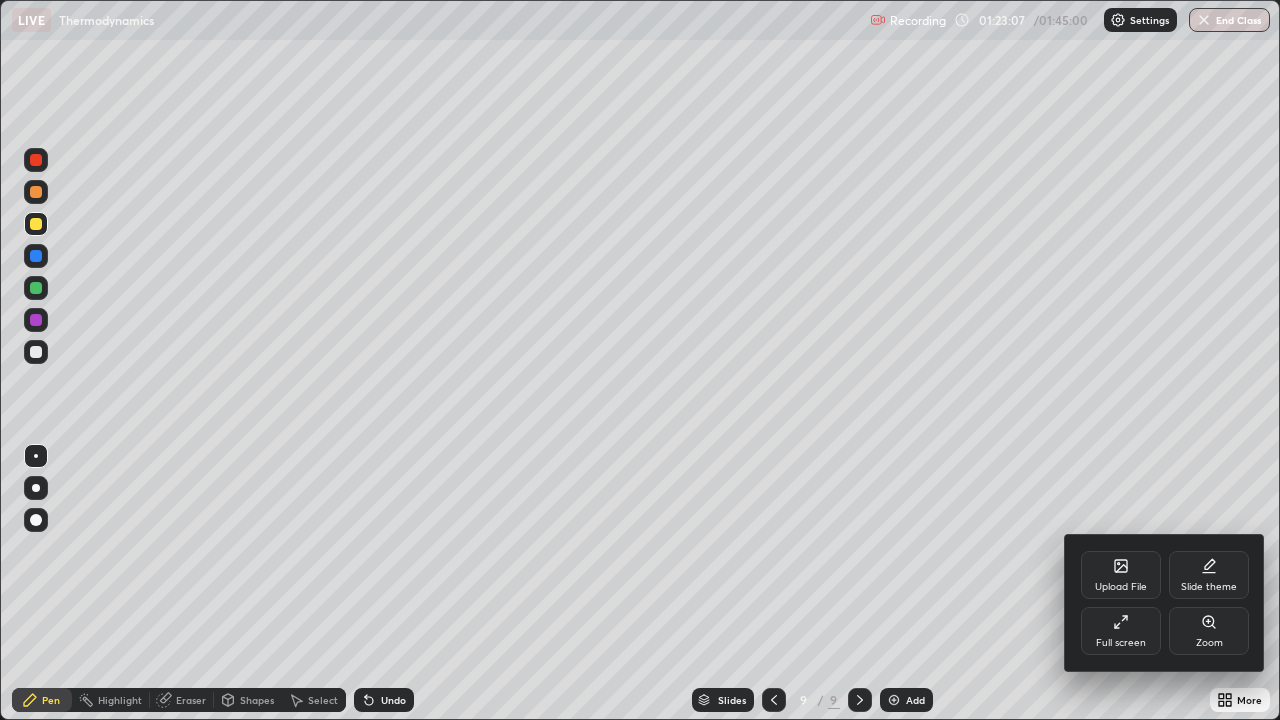 click on "Full screen" at bounding box center (1121, 631) 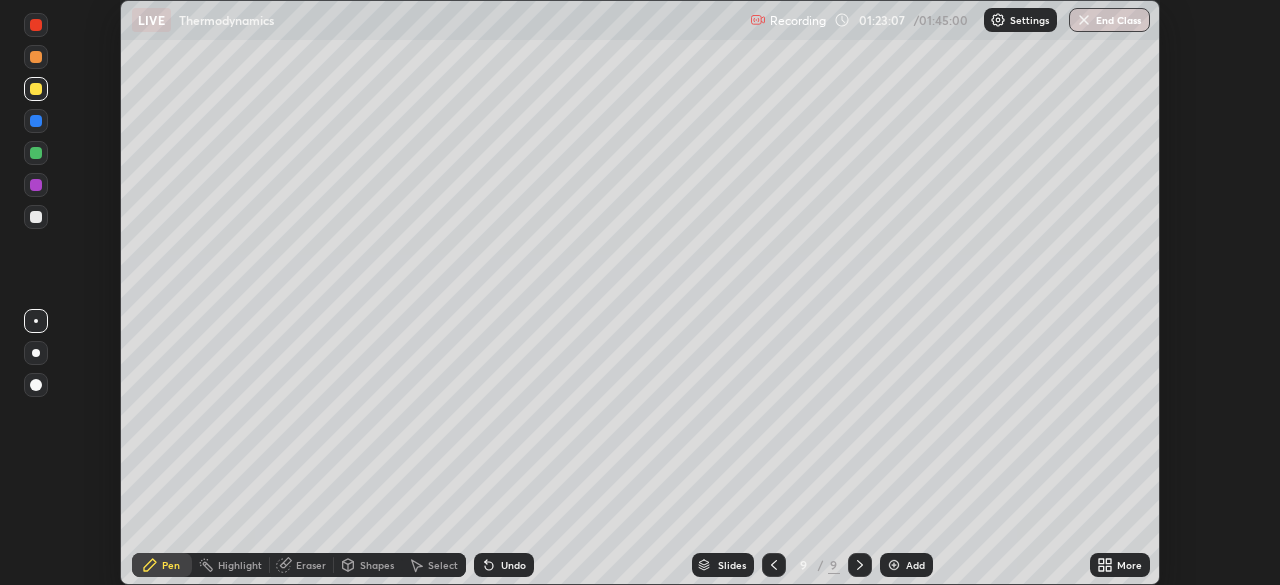 scroll, scrollTop: 585, scrollLeft: 1280, axis: both 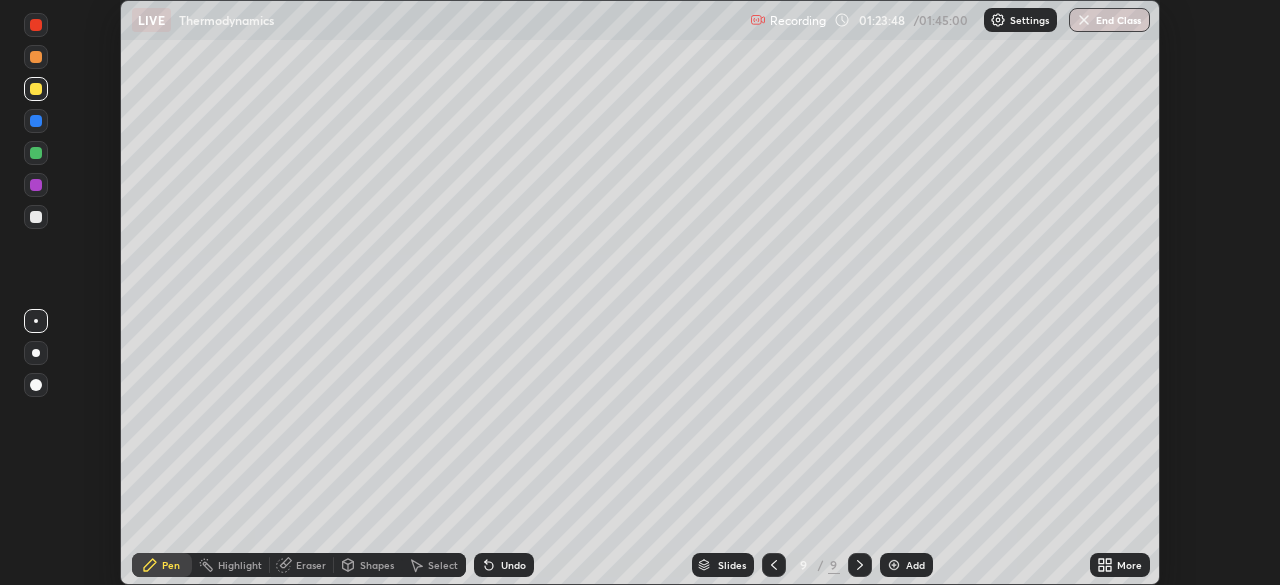 click on "Add" at bounding box center (906, 565) 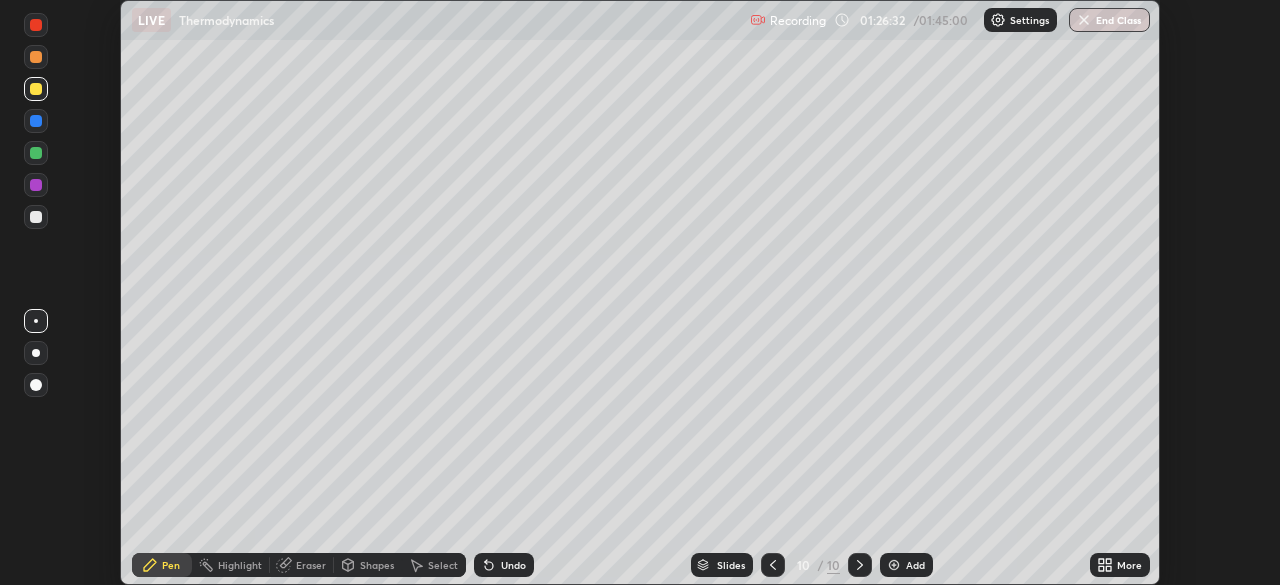 click 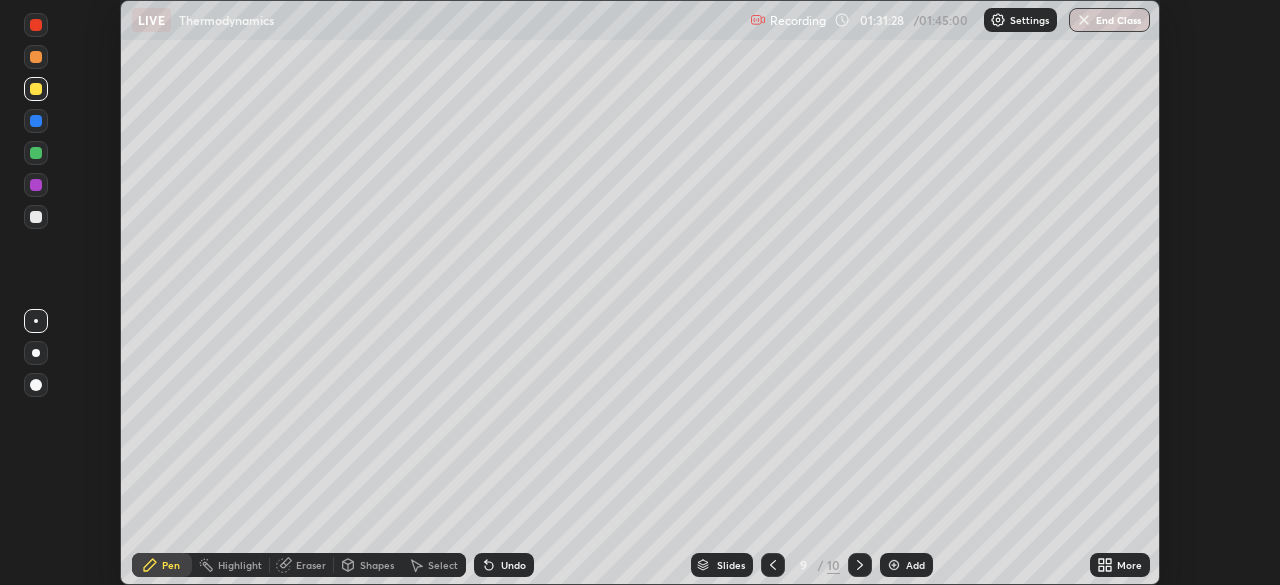click 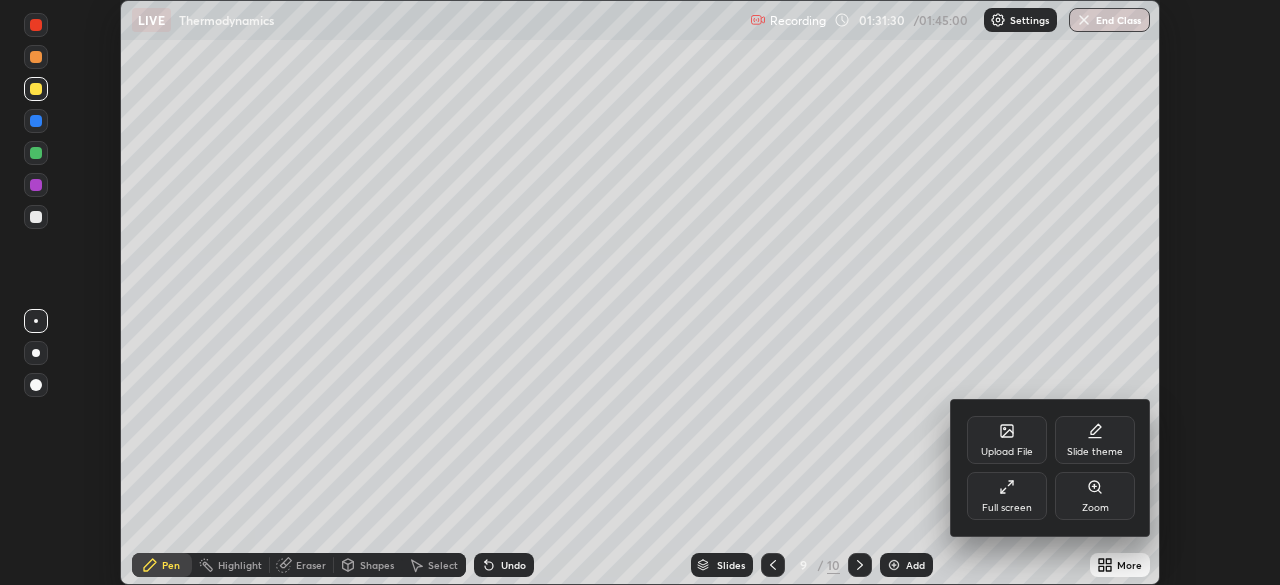click at bounding box center [640, 292] 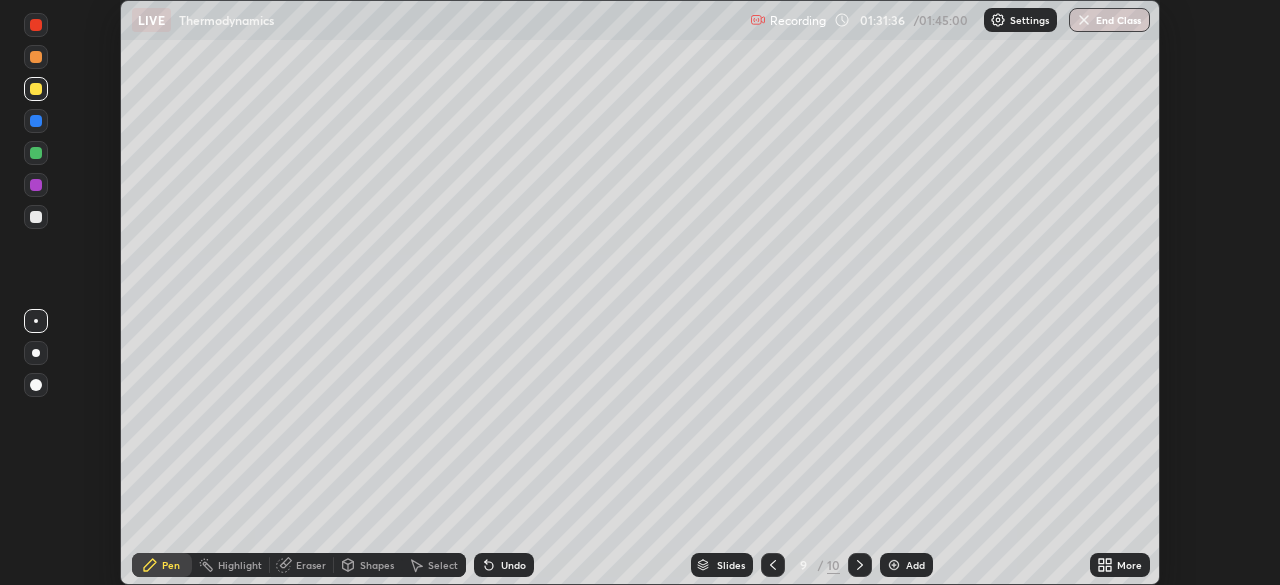 click on "End Class" at bounding box center [1109, 20] 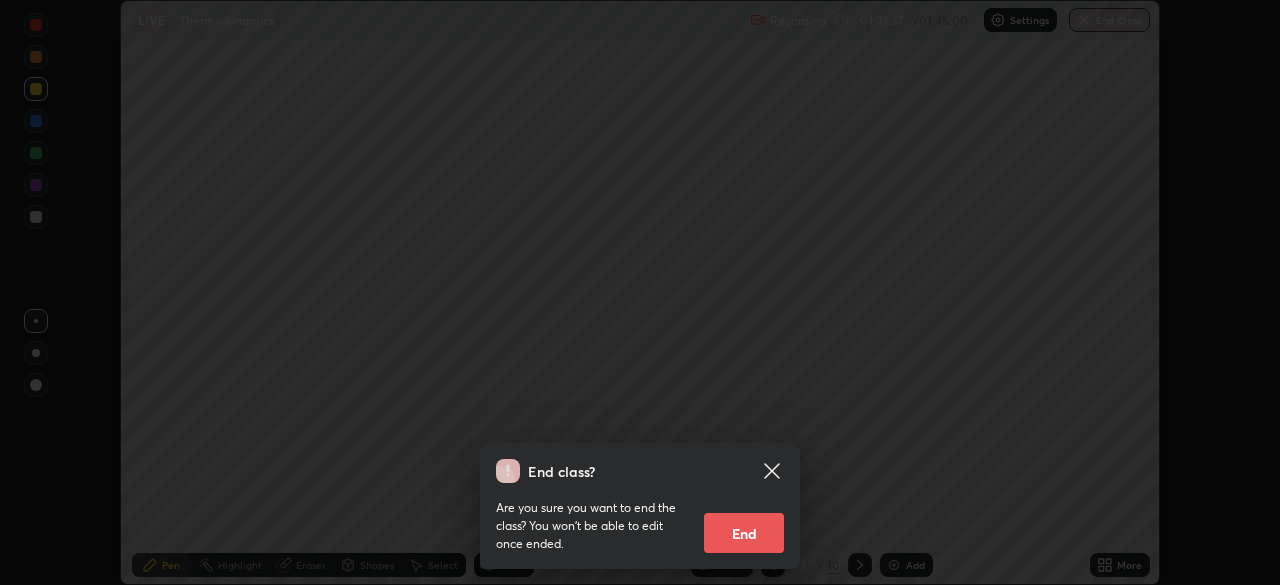 click on "End" at bounding box center [744, 533] 